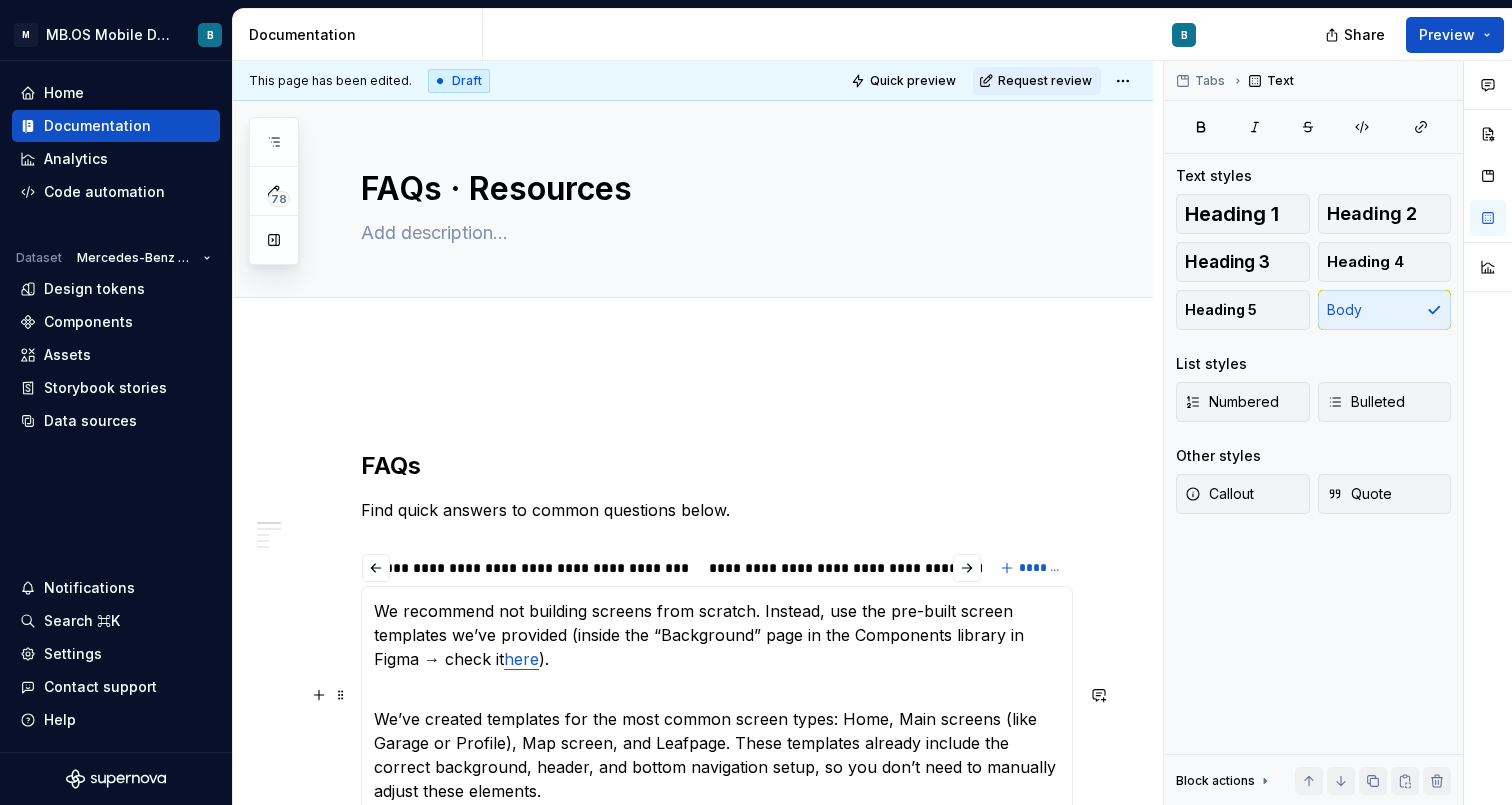 scroll, scrollTop: 0, scrollLeft: 0, axis: both 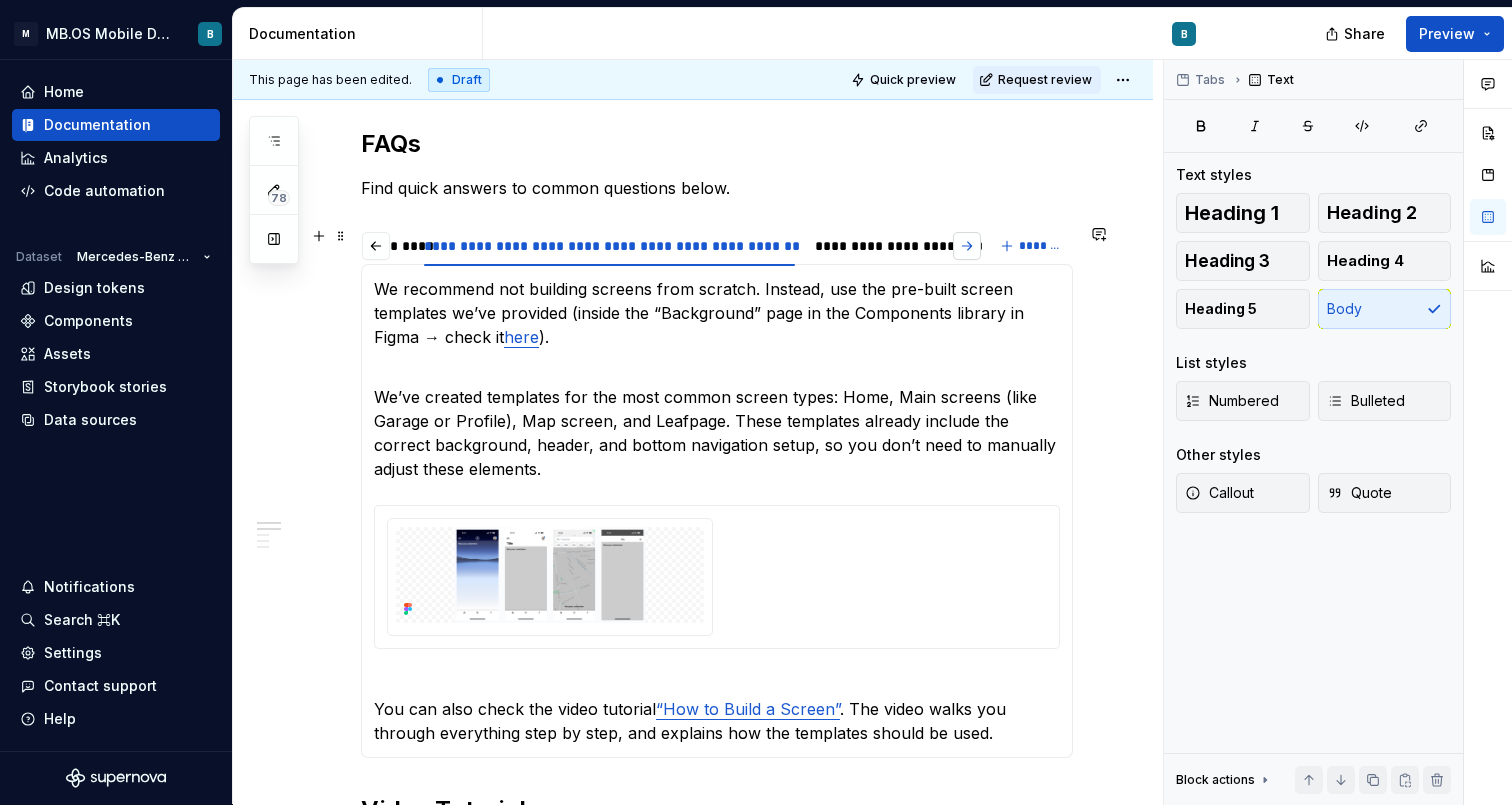 click at bounding box center [967, 246] 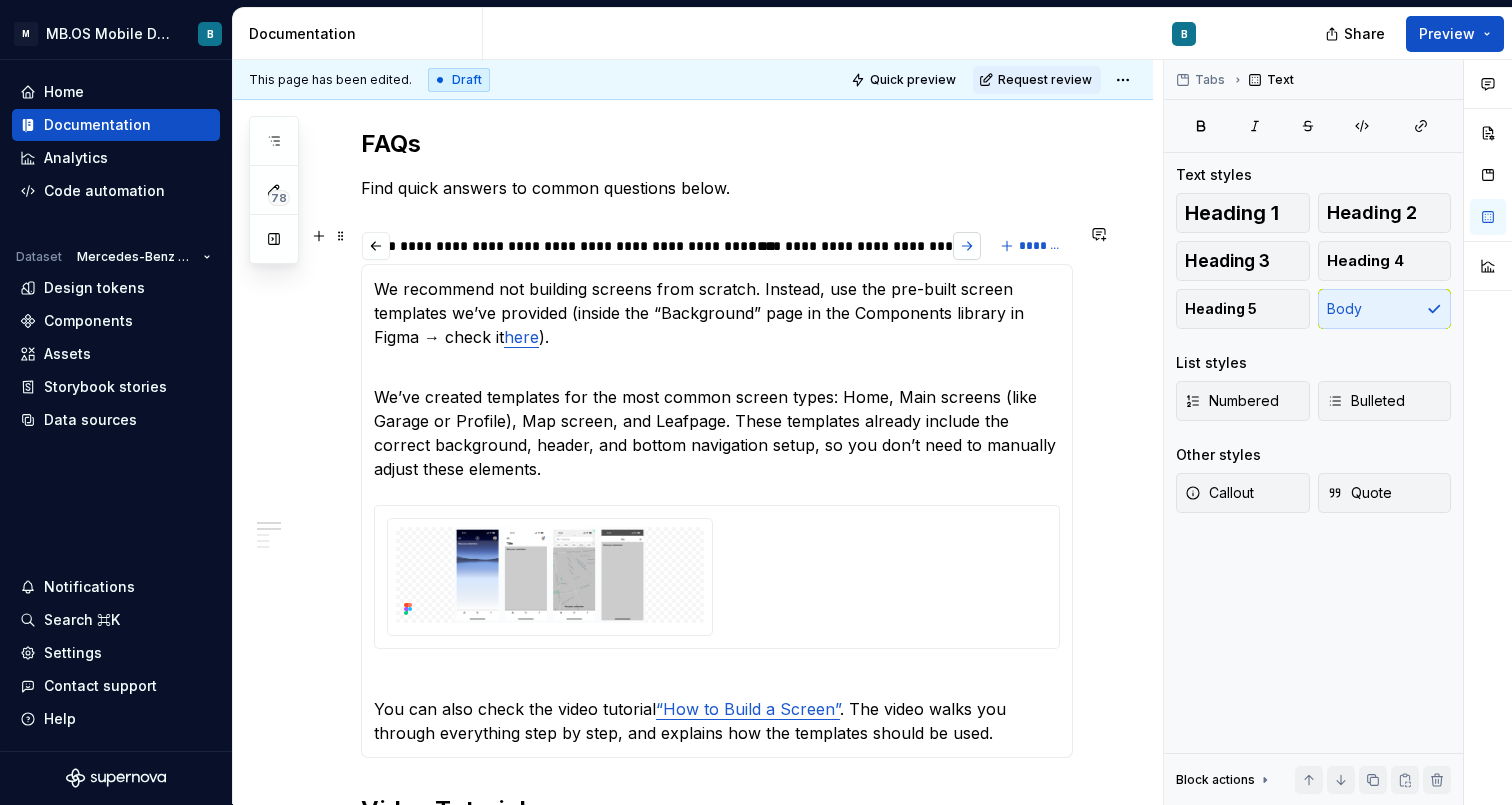 click at bounding box center (967, 246) 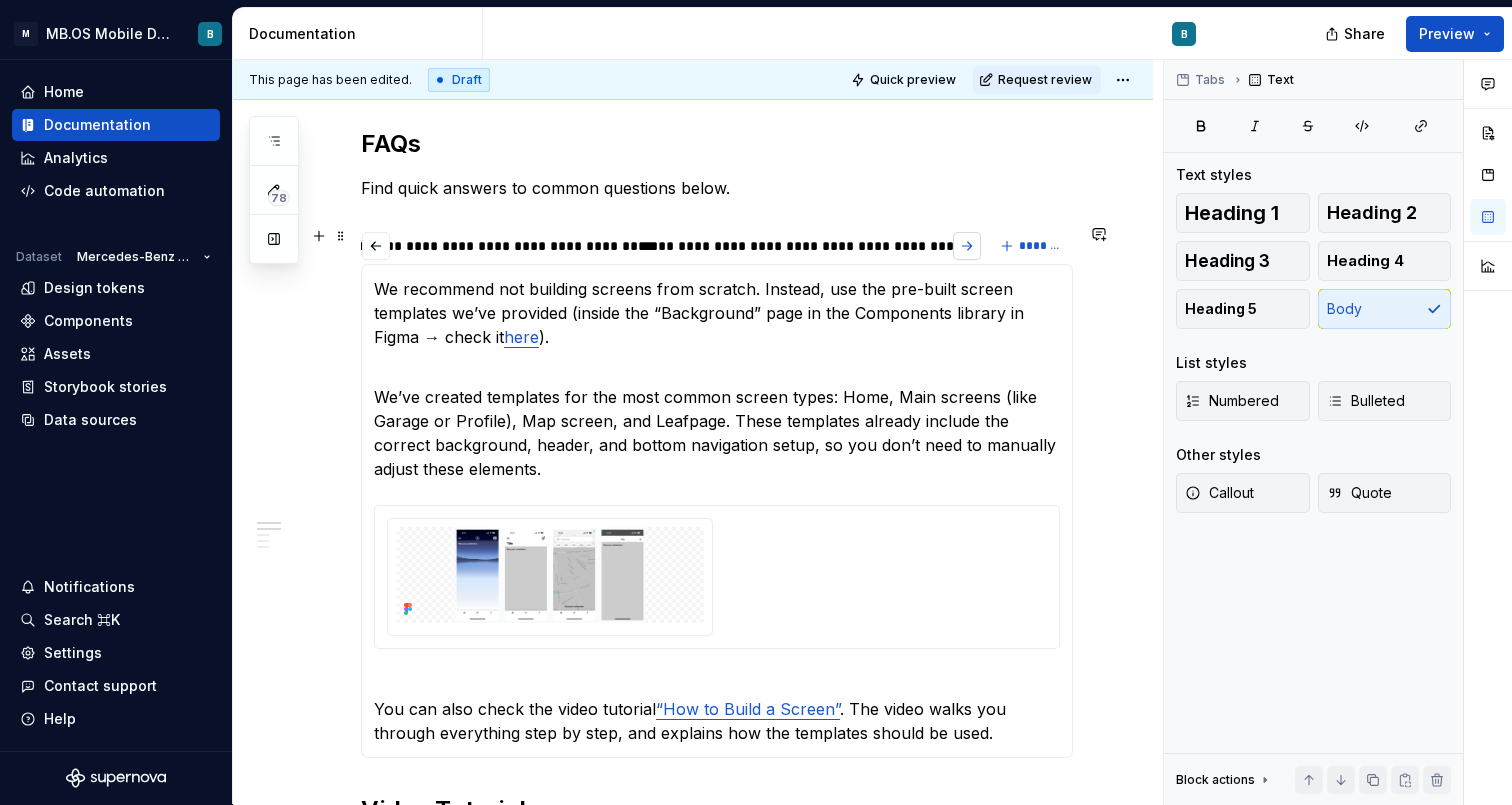 click at bounding box center (967, 246) 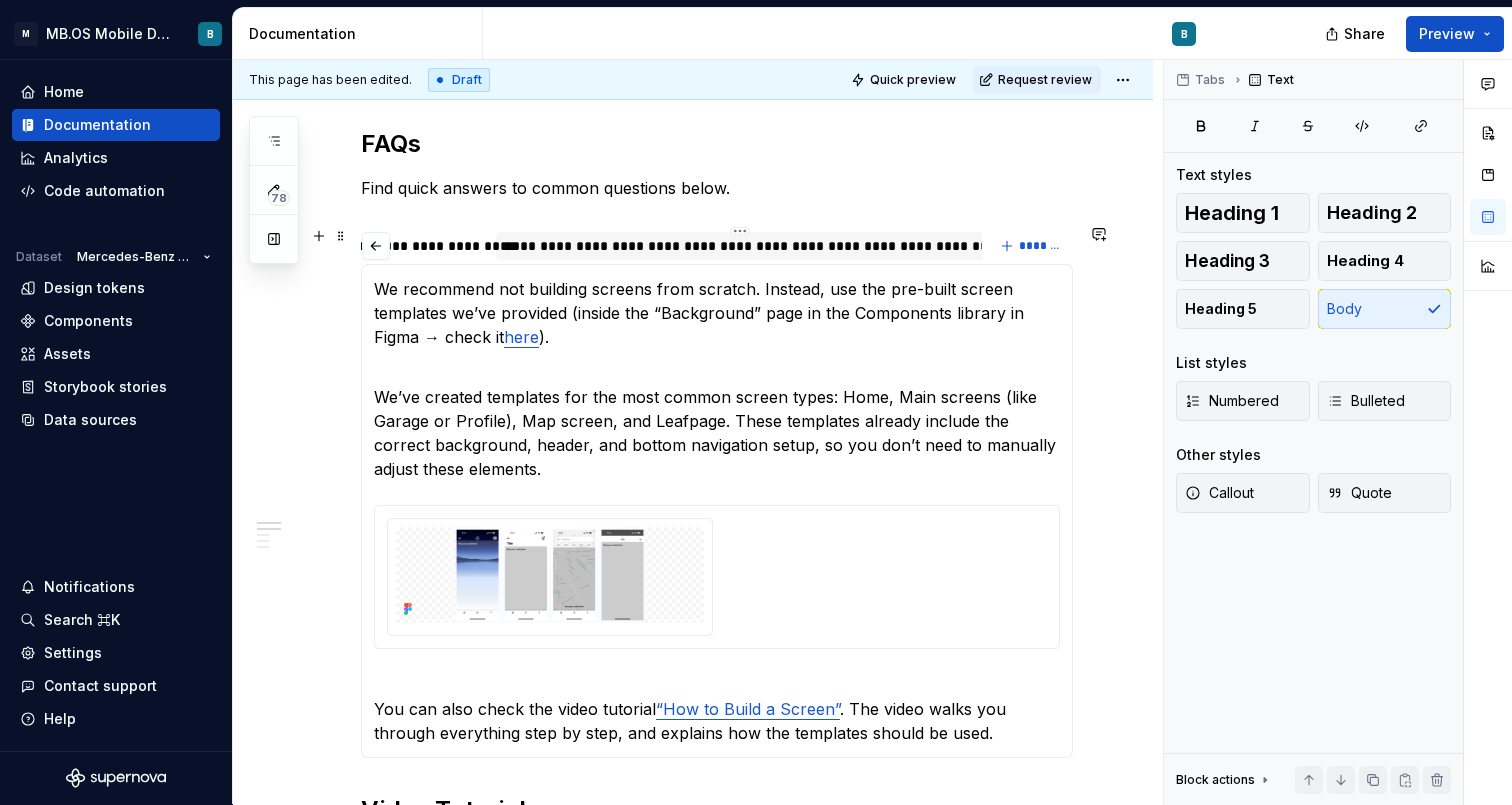 click on "**********" at bounding box center (740, 246) 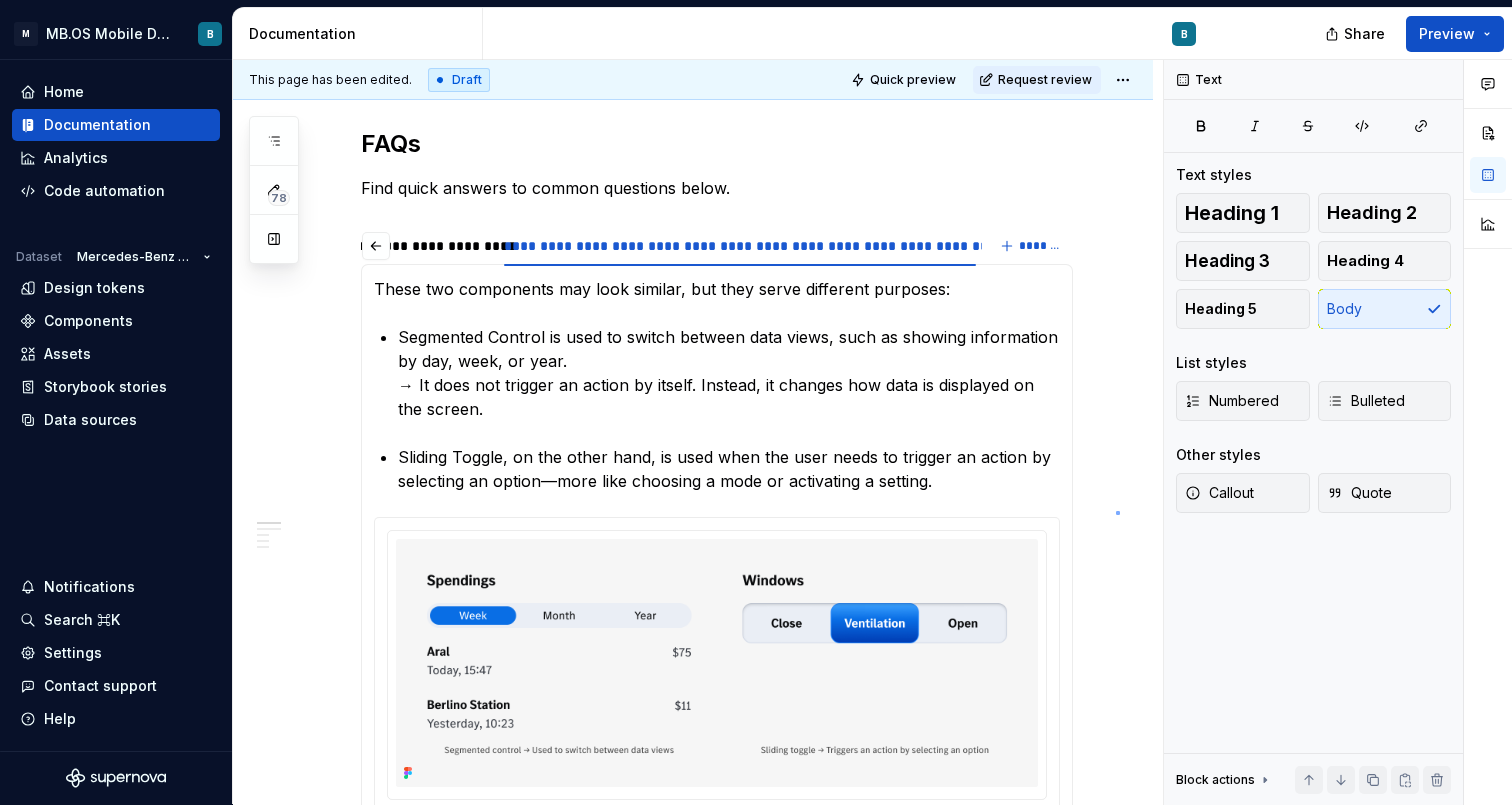 click on "**********" at bounding box center (698, 432) 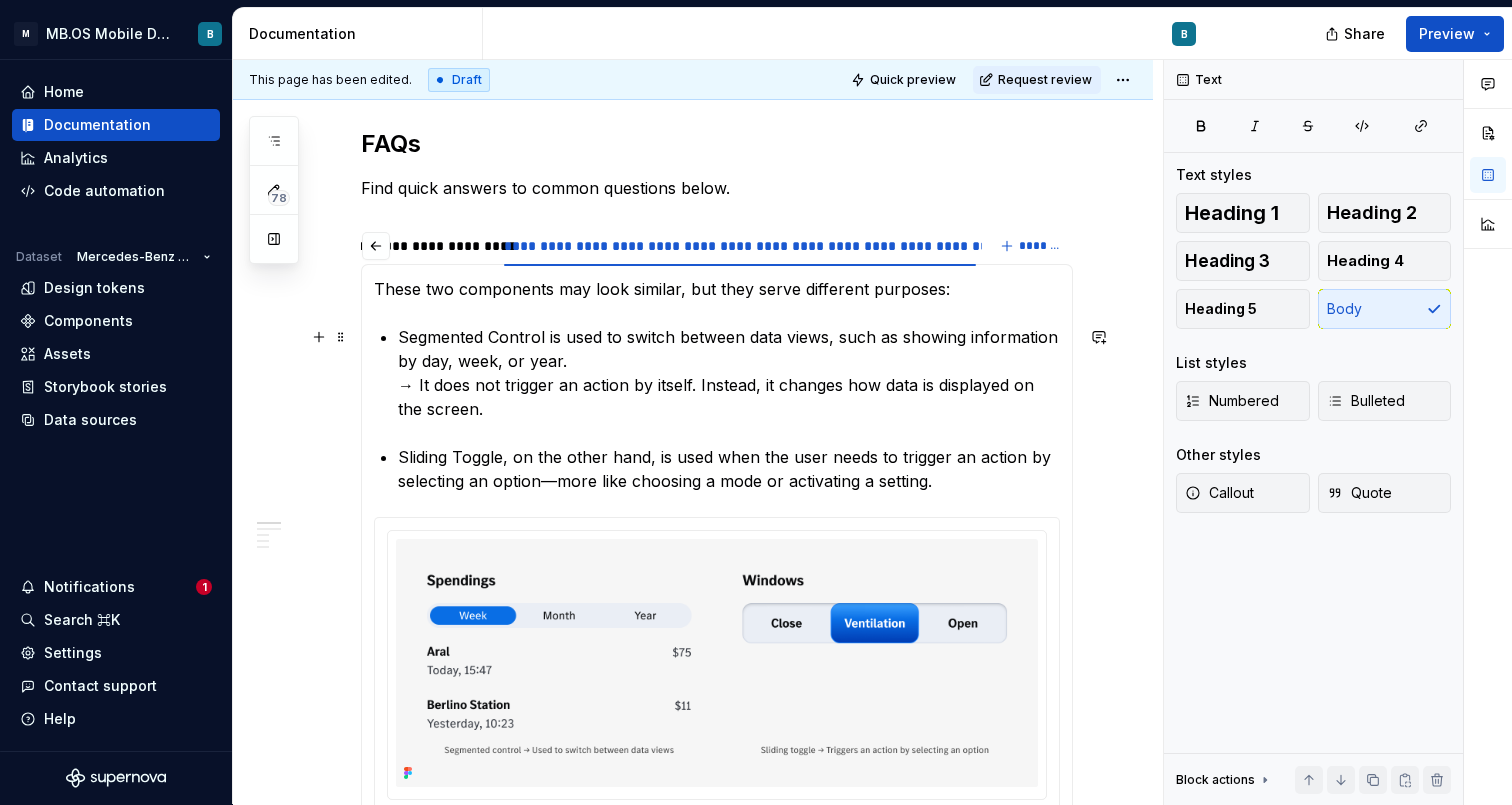 type on "*" 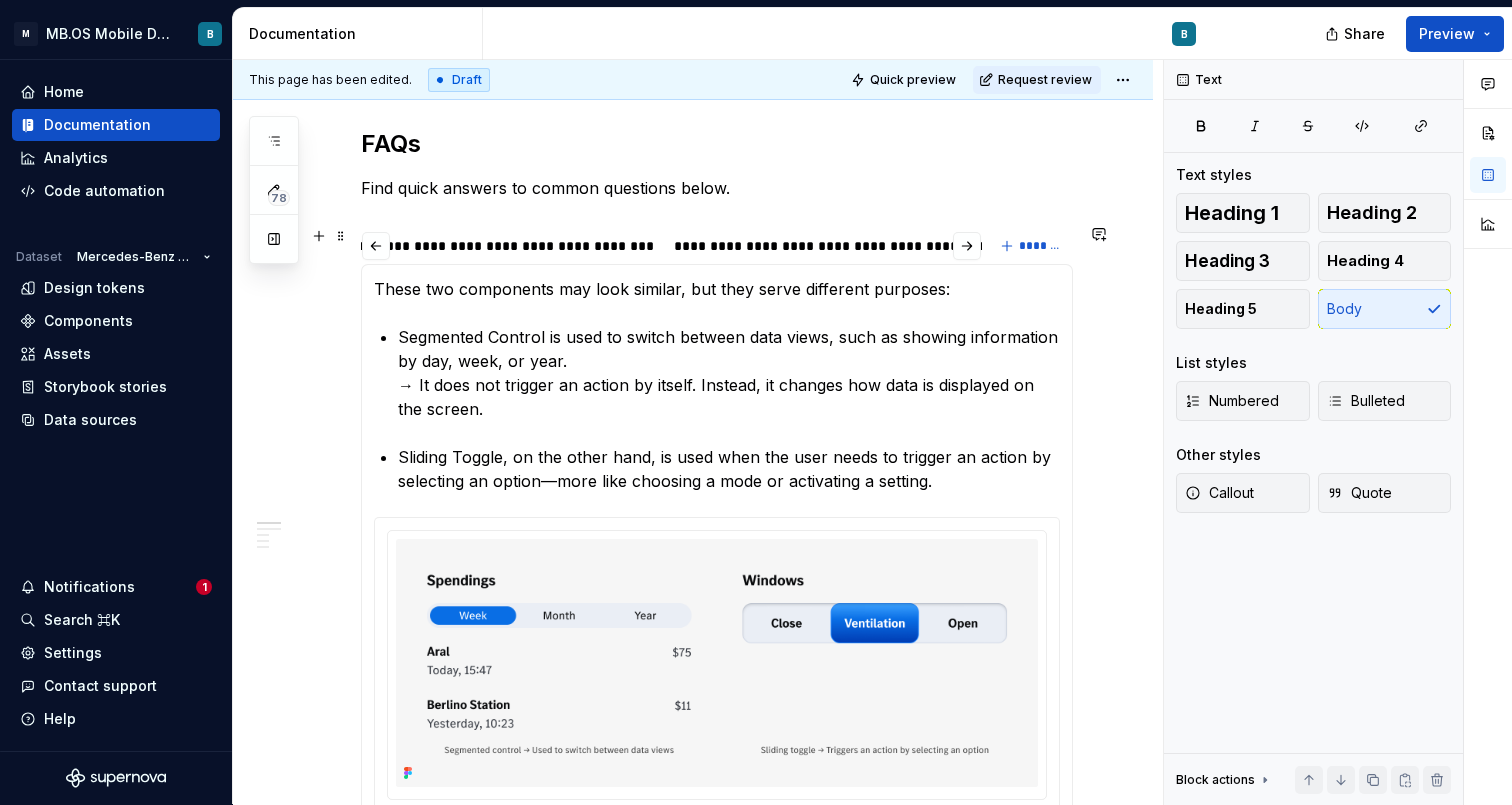 scroll, scrollTop: 0, scrollLeft: 0, axis: both 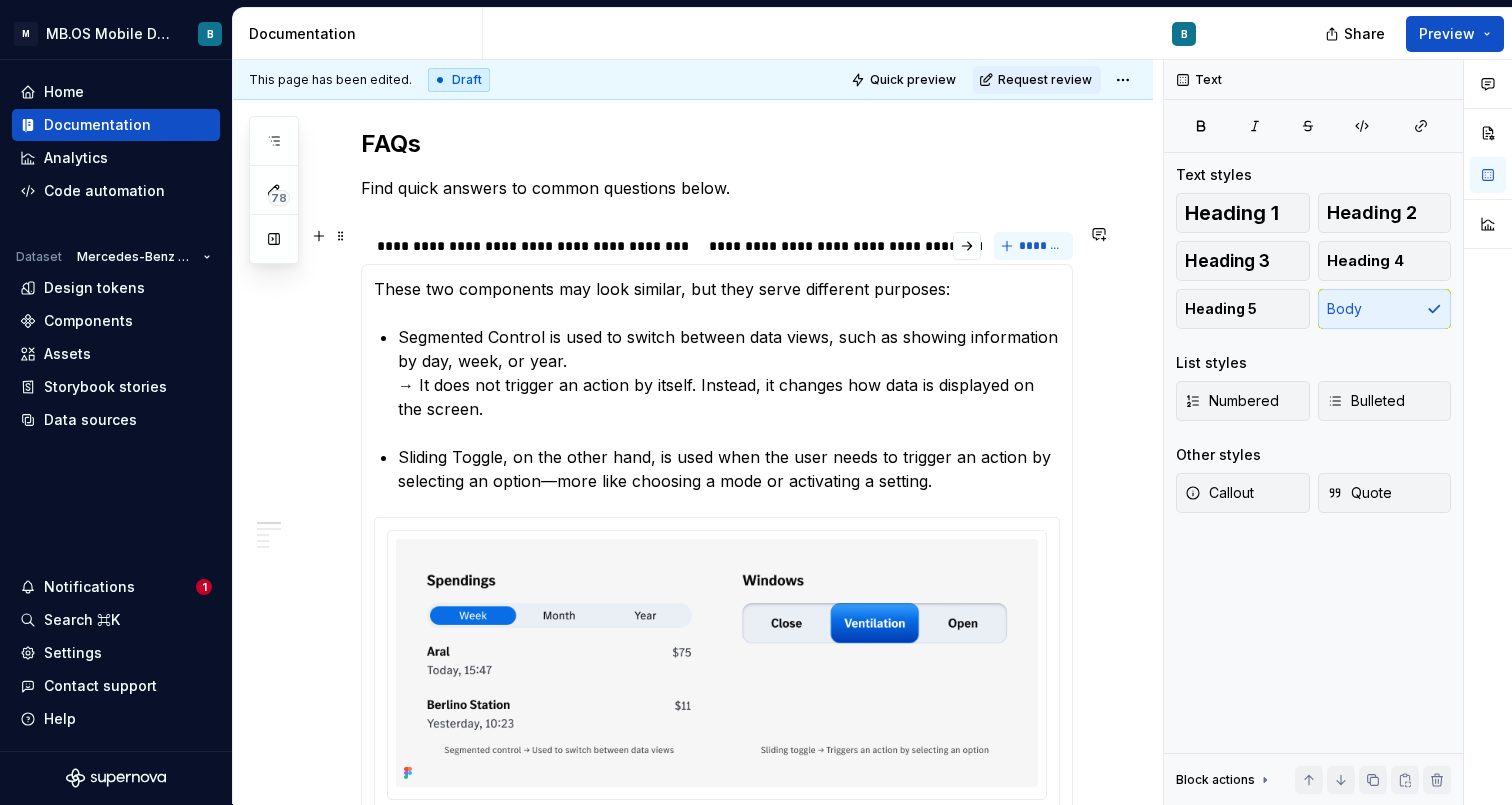 click on "*******" at bounding box center [1041, 246] 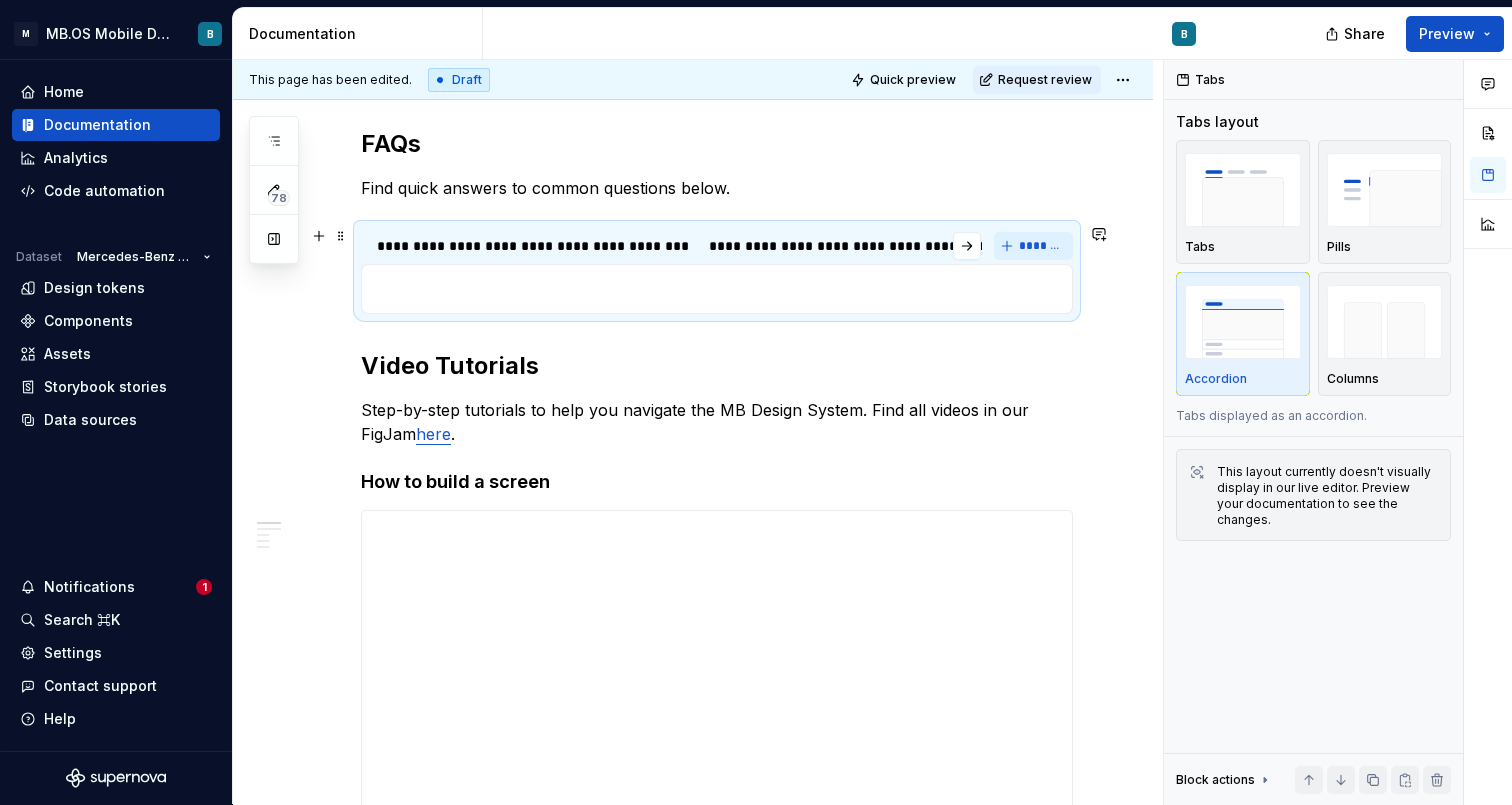 scroll, scrollTop: 0, scrollLeft: 2103, axis: horizontal 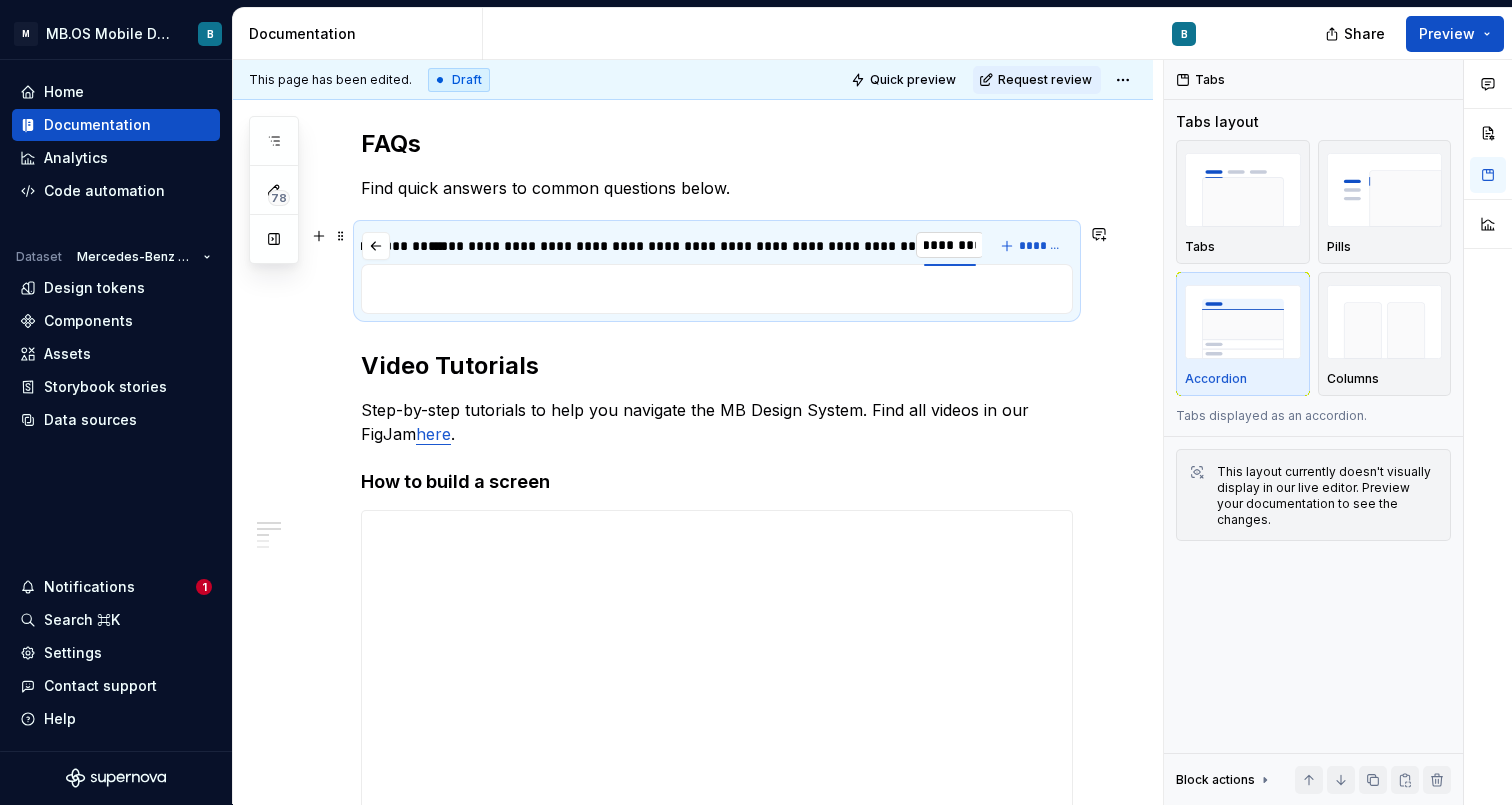 type on "**********" 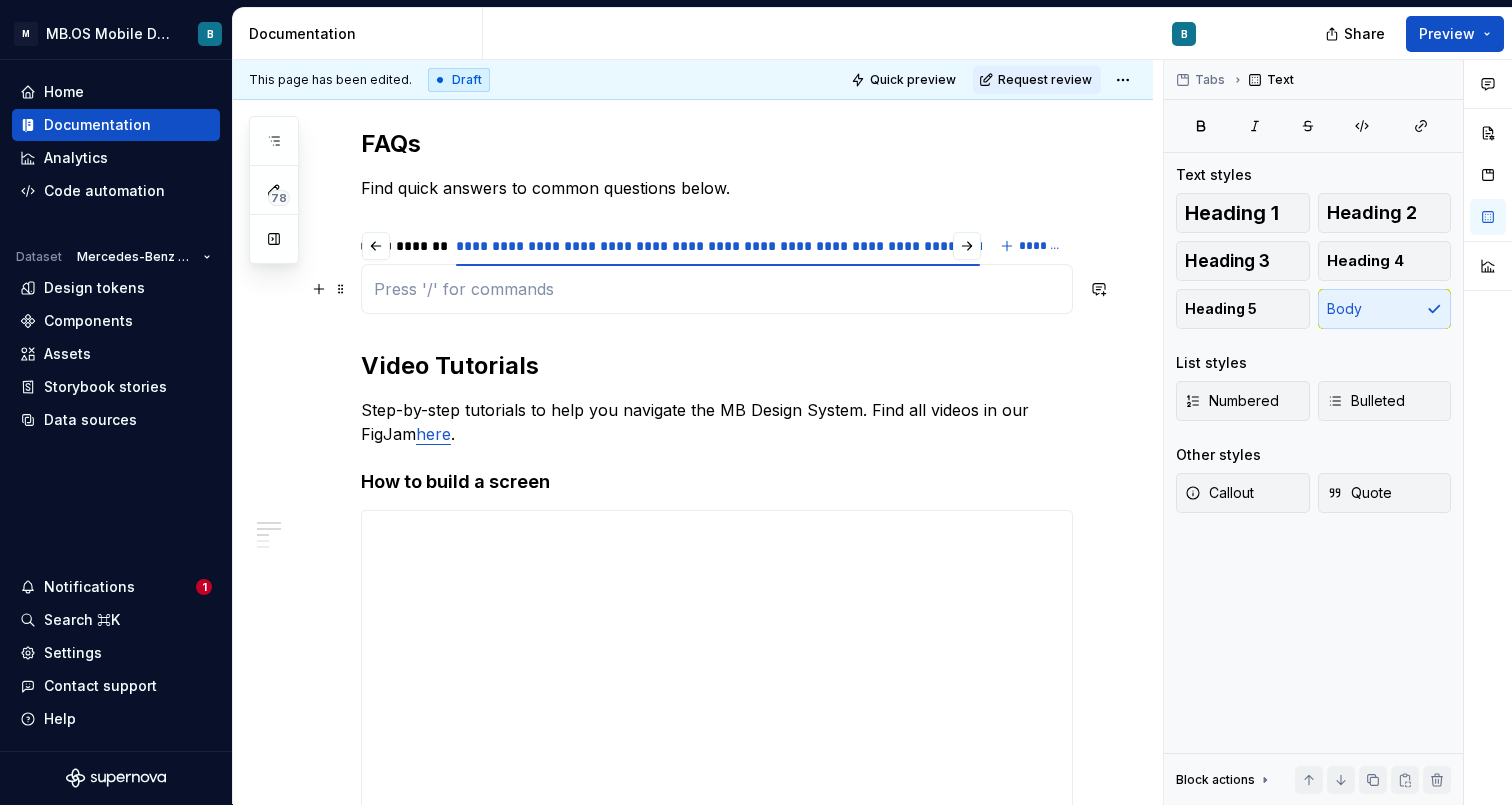 scroll, scrollTop: 0, scrollLeft: 2051, axis: horizontal 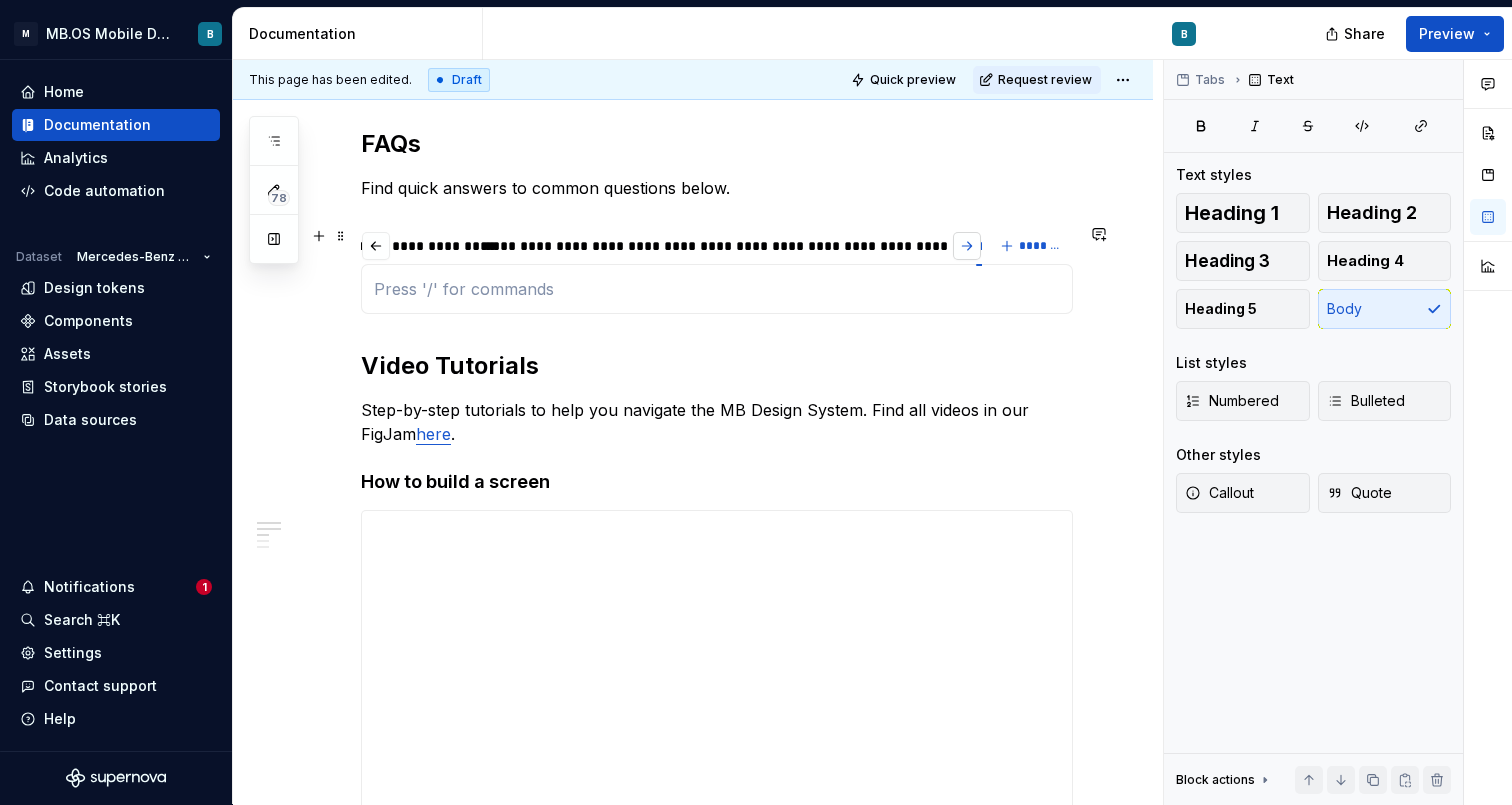 click at bounding box center (967, 246) 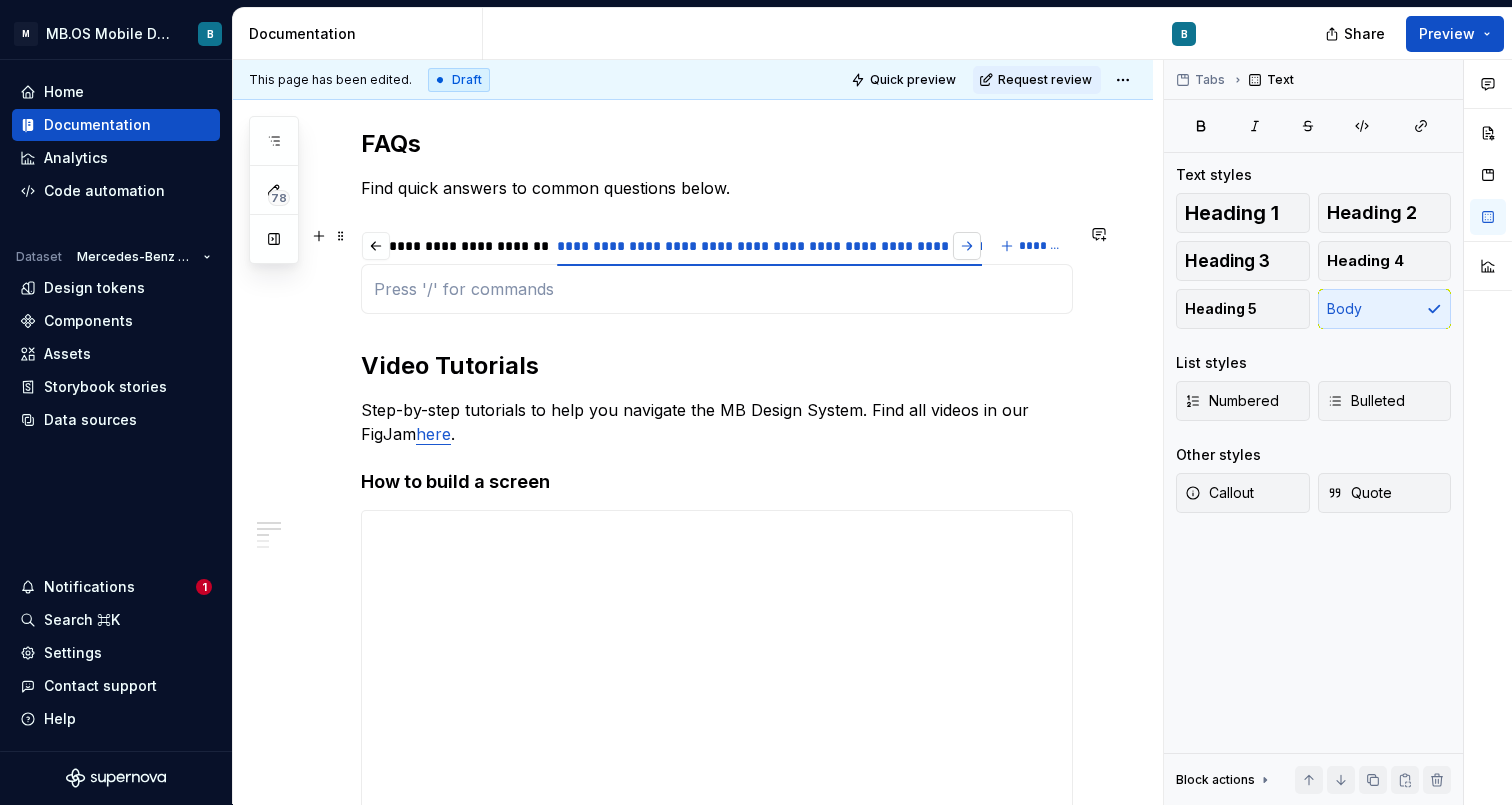 scroll, scrollTop: 0, scrollLeft: 2575, axis: horizontal 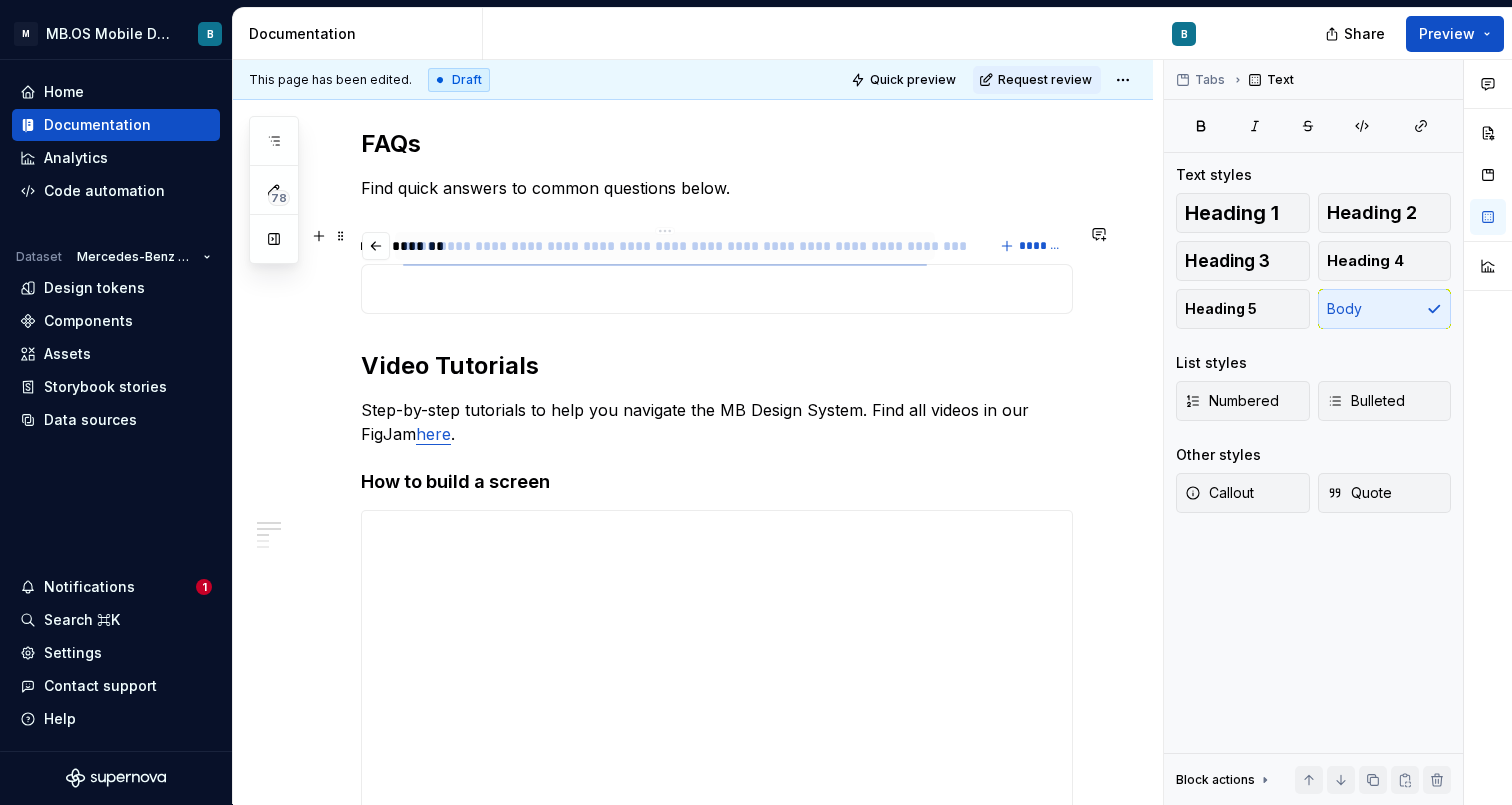 drag, startPoint x: 844, startPoint y: 246, endPoint x: 795, endPoint y: 234, distance: 50.447994 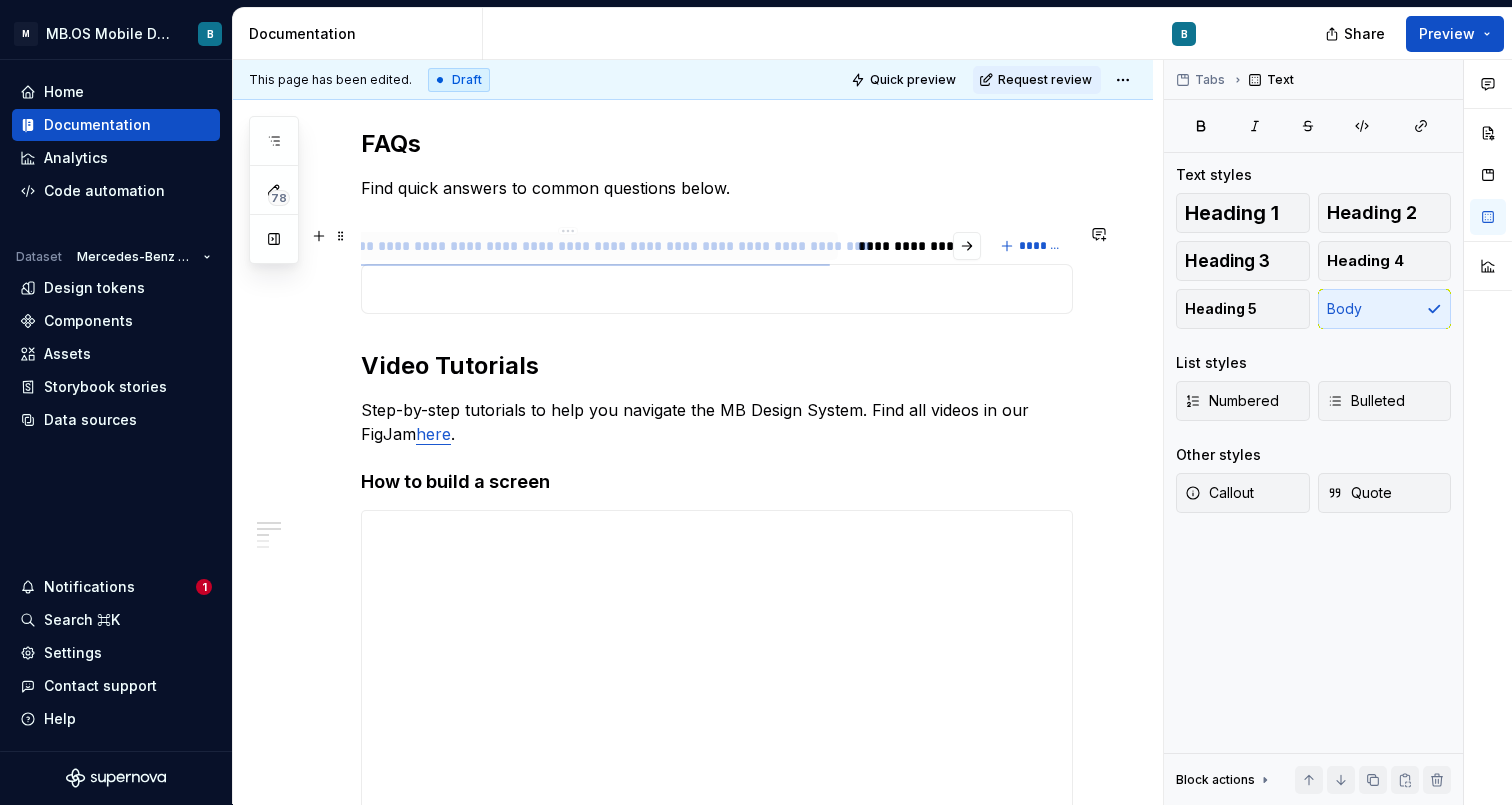 scroll, scrollTop: 0, scrollLeft: 0, axis: both 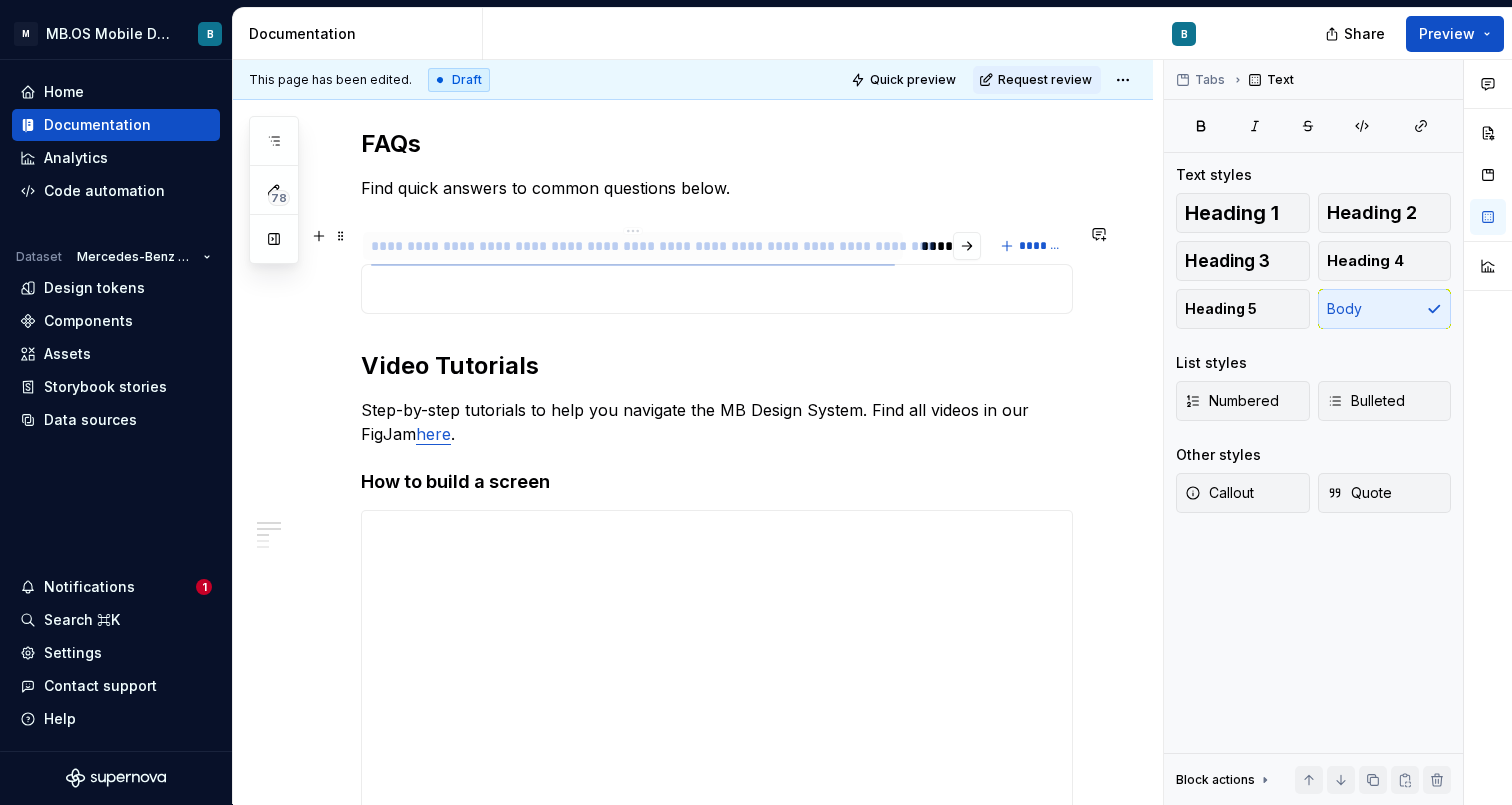 drag, startPoint x: 559, startPoint y: 254, endPoint x: 478, endPoint y: 241, distance: 82.036575 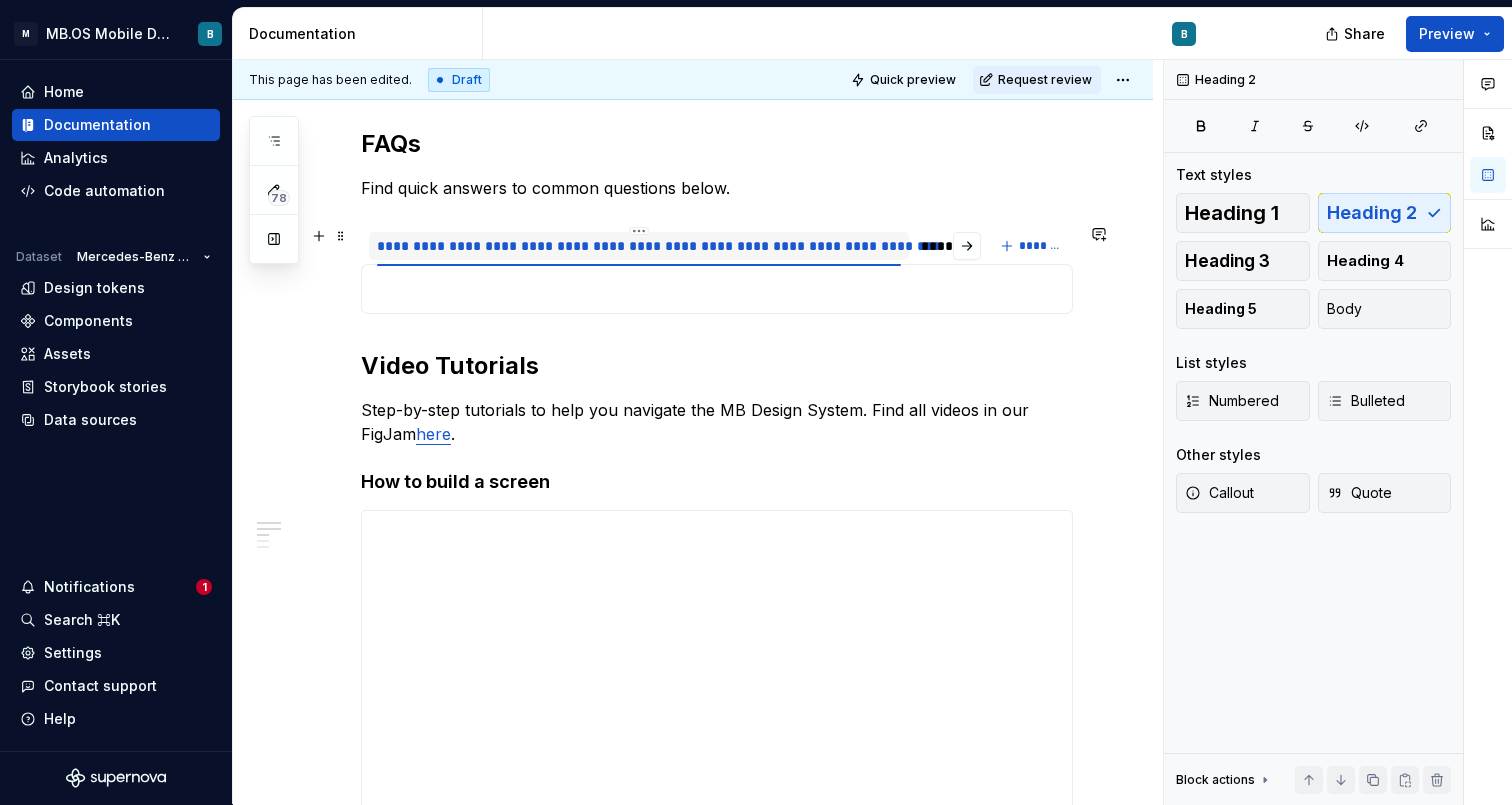 click on "**********" at bounding box center (639, 246) 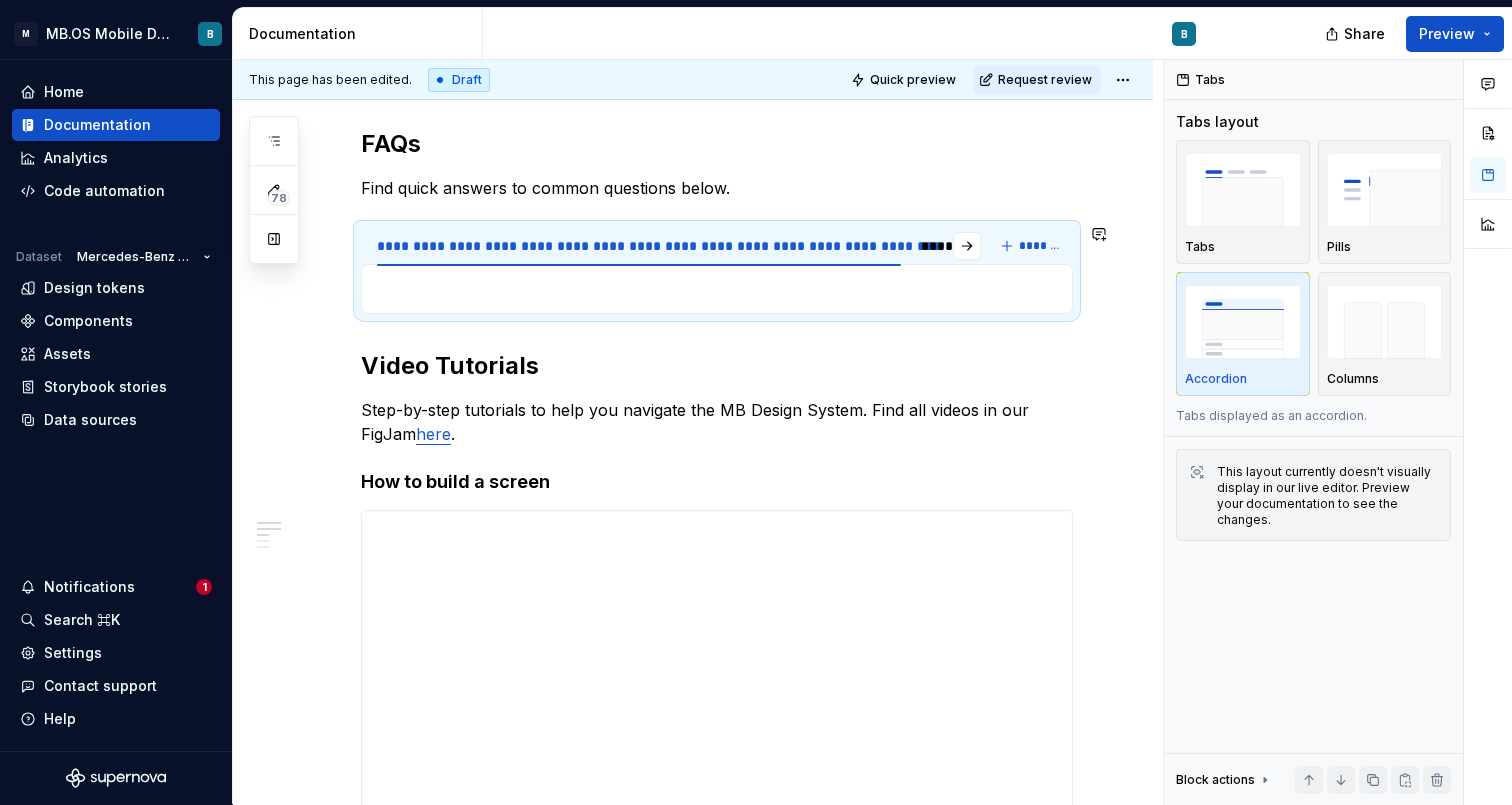 click on "You can find our full accessibility documentation in the Accessibility section on Supernova . We also offer a quick checklist built into our Component library to help you design with accessibility in mind. You can access it here . here ). You can also check the video tutorial “How to Build a Screen”" at bounding box center (717, 289) 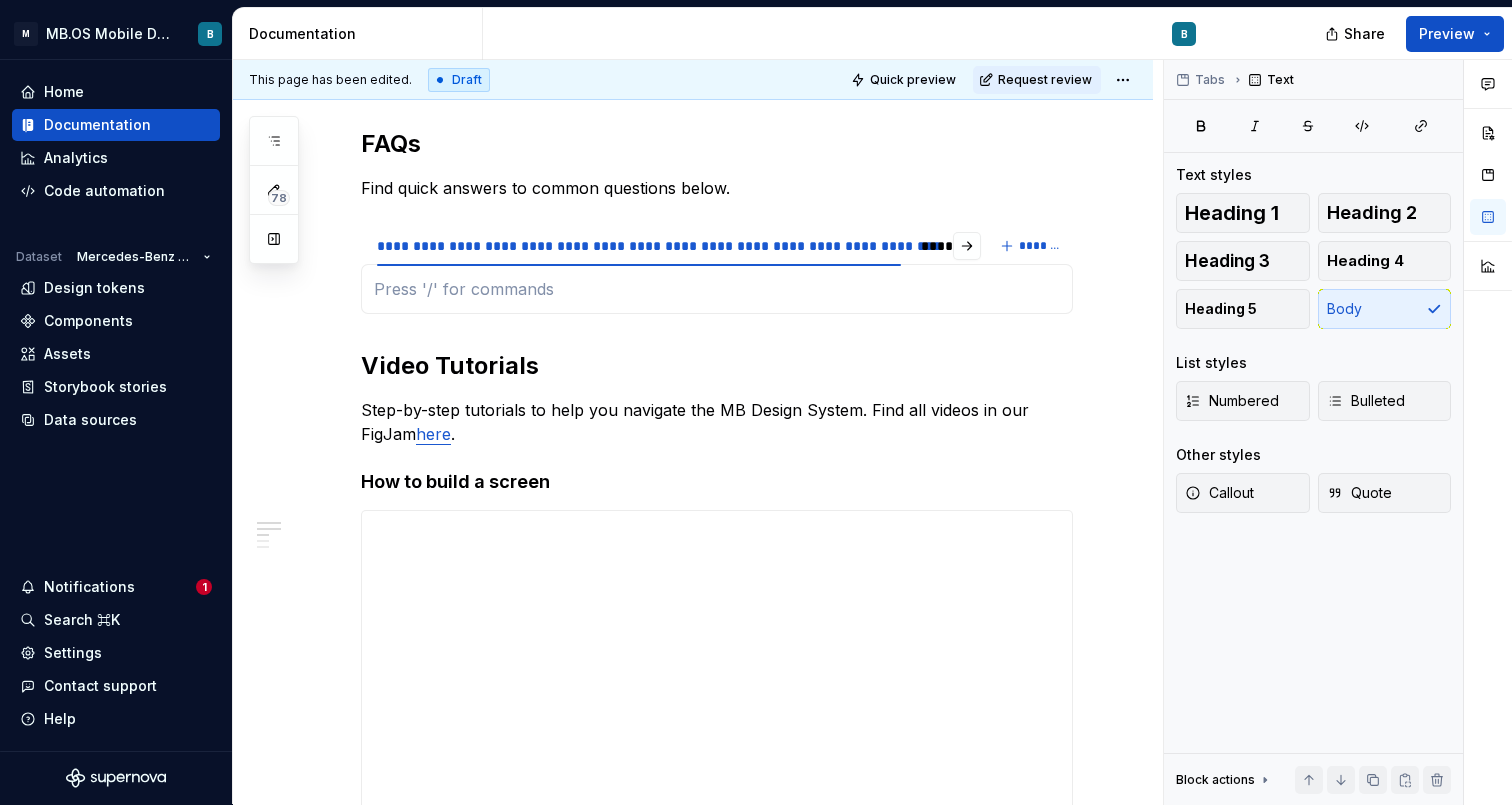 type on "*" 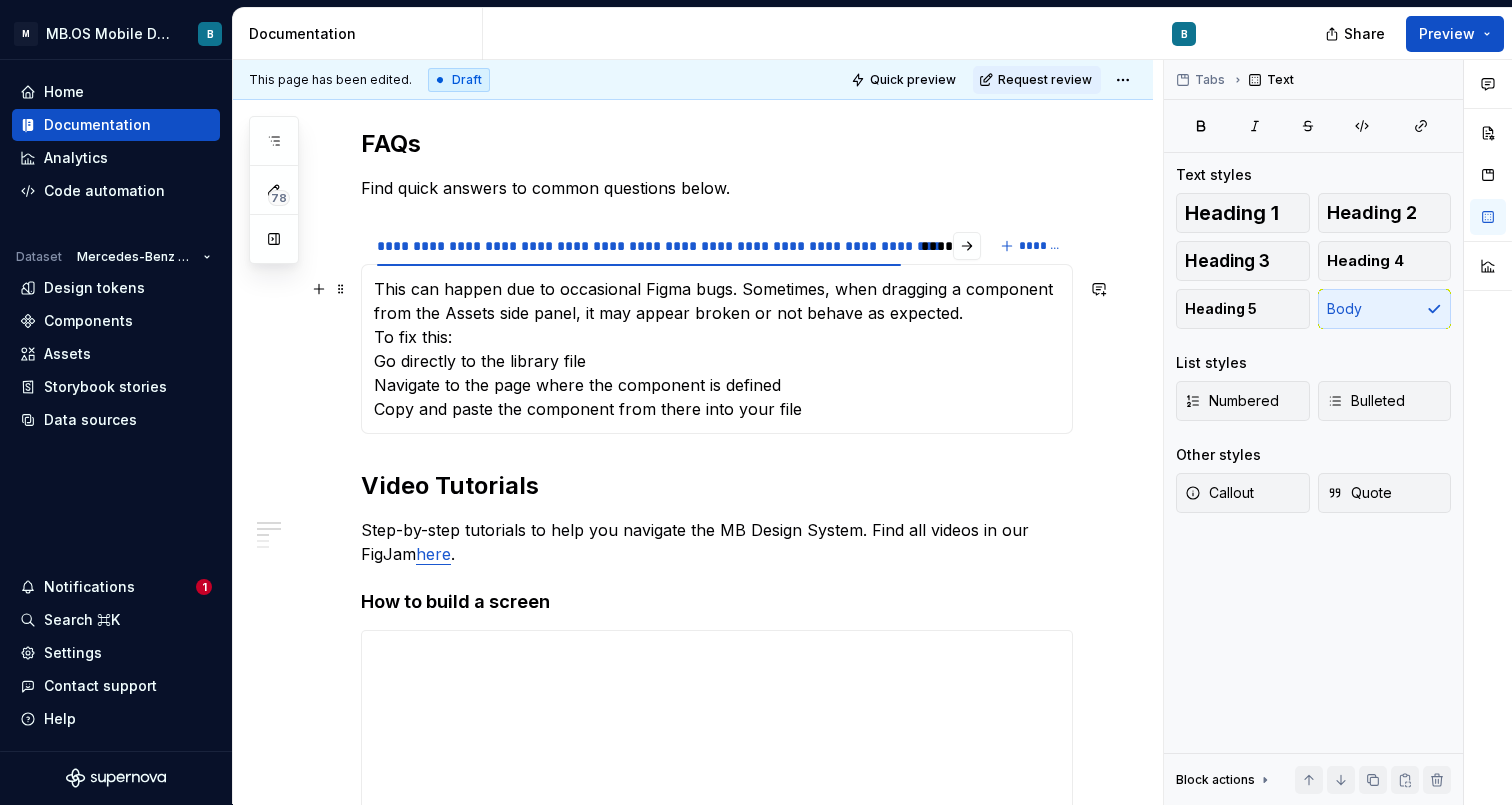 click on "To fix this: Go directly to the library file Navigate to the page where the component is defined Copy and paste the component from there into your file" at bounding box center [717, 349] 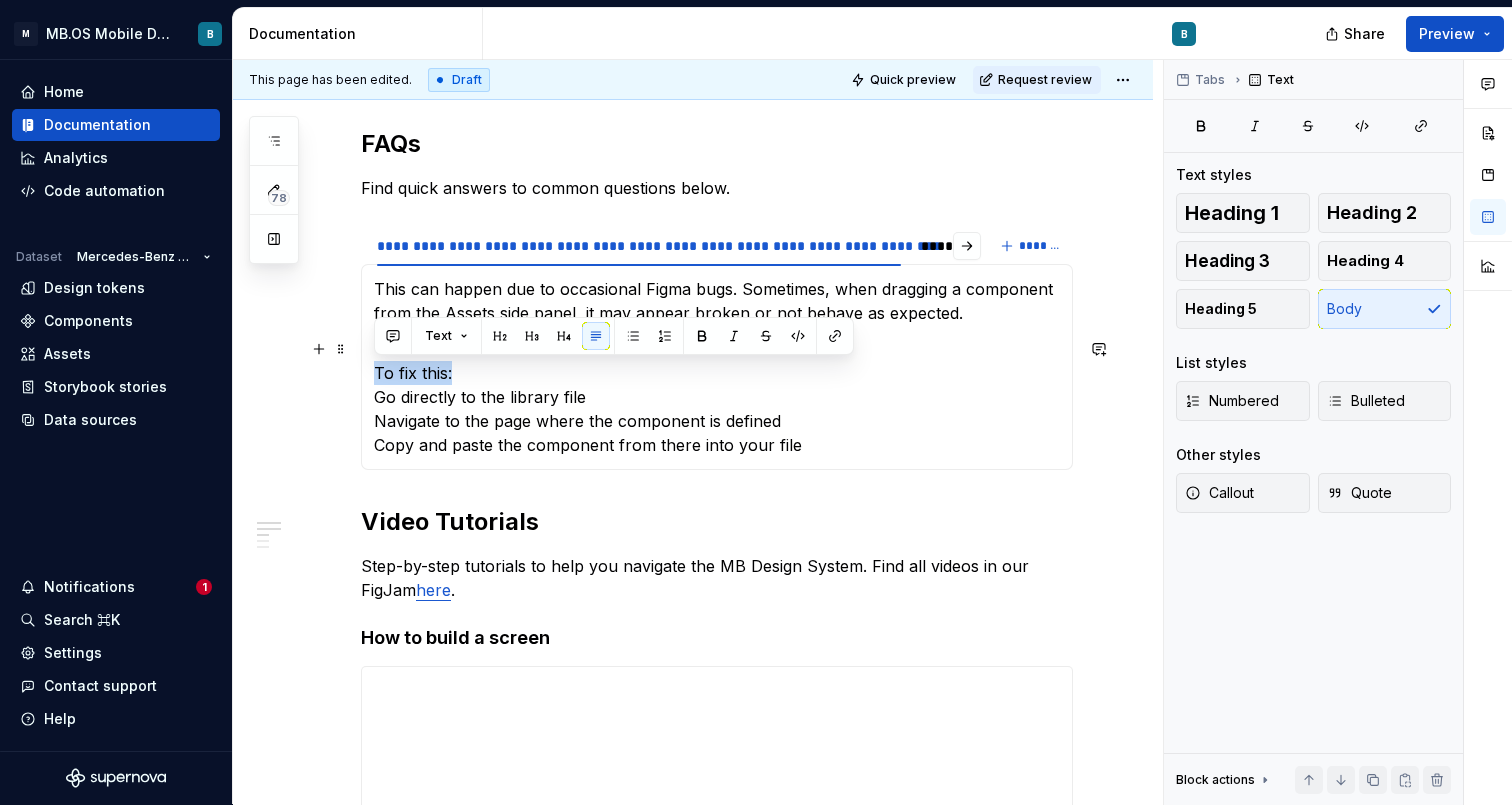 drag, startPoint x: 508, startPoint y: 373, endPoint x: 345, endPoint y: 372, distance: 163.00307 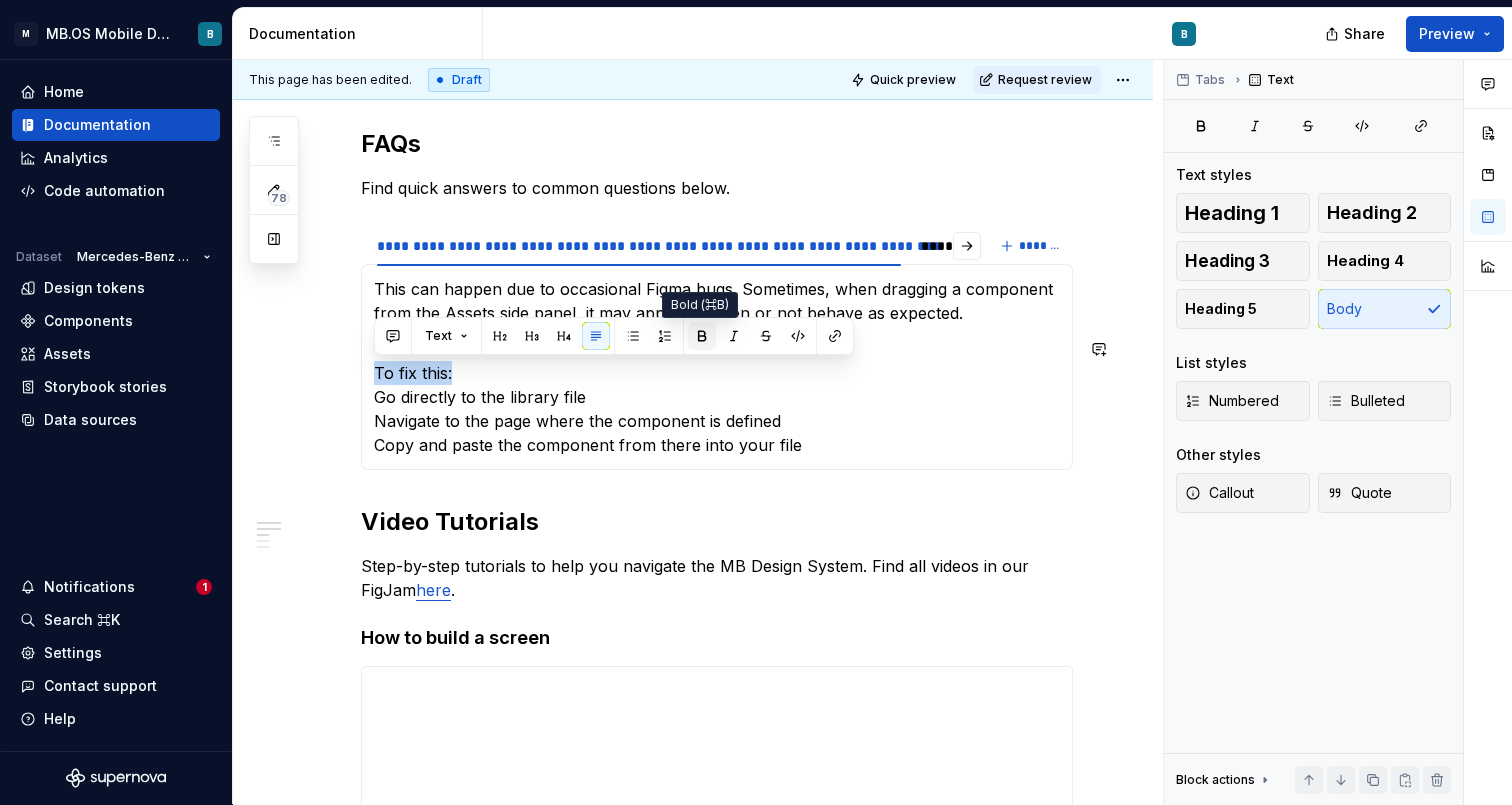 click at bounding box center [702, 336] 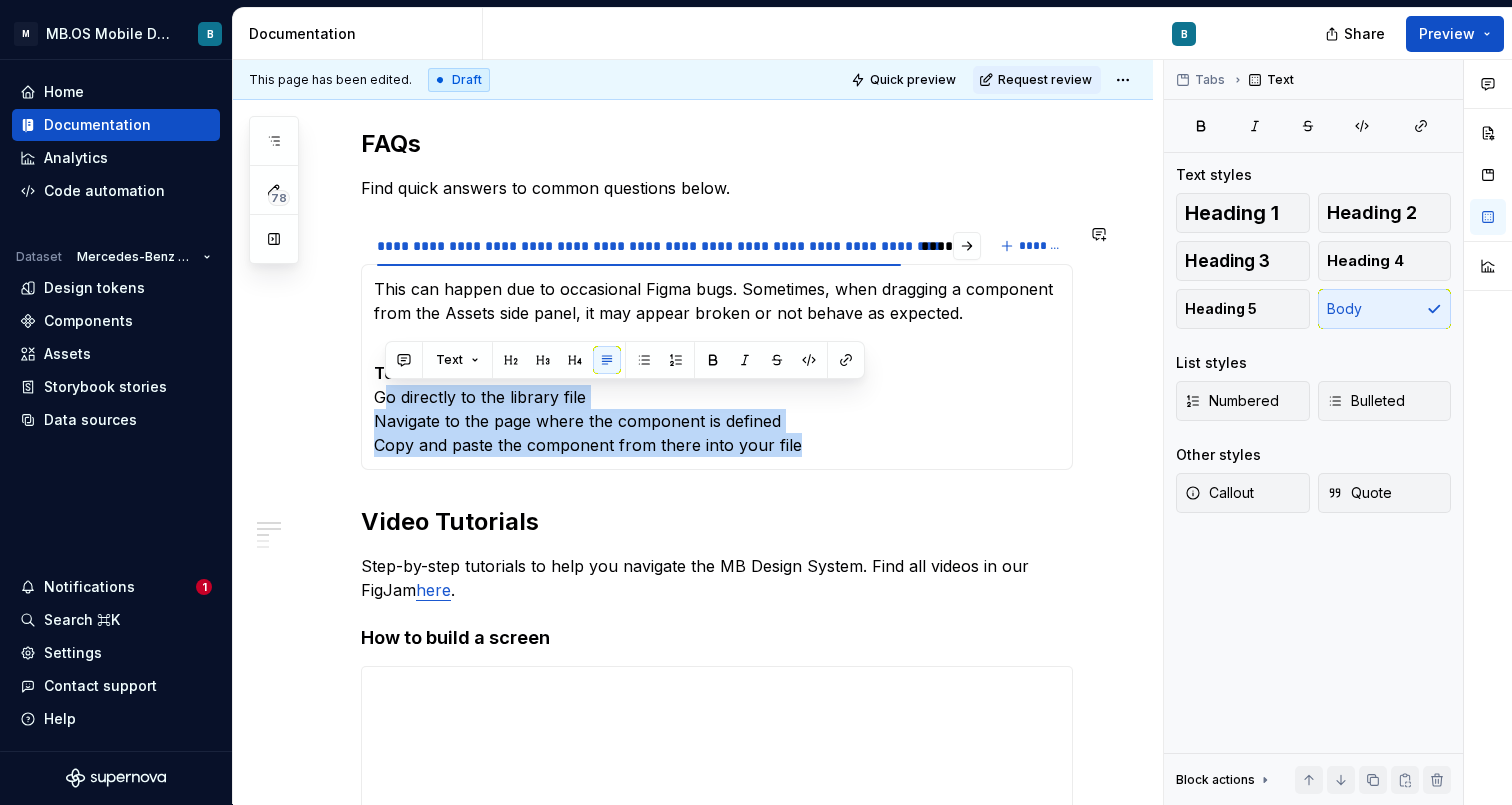 drag, startPoint x: 388, startPoint y: 396, endPoint x: 588, endPoint y: 464, distance: 211.24394 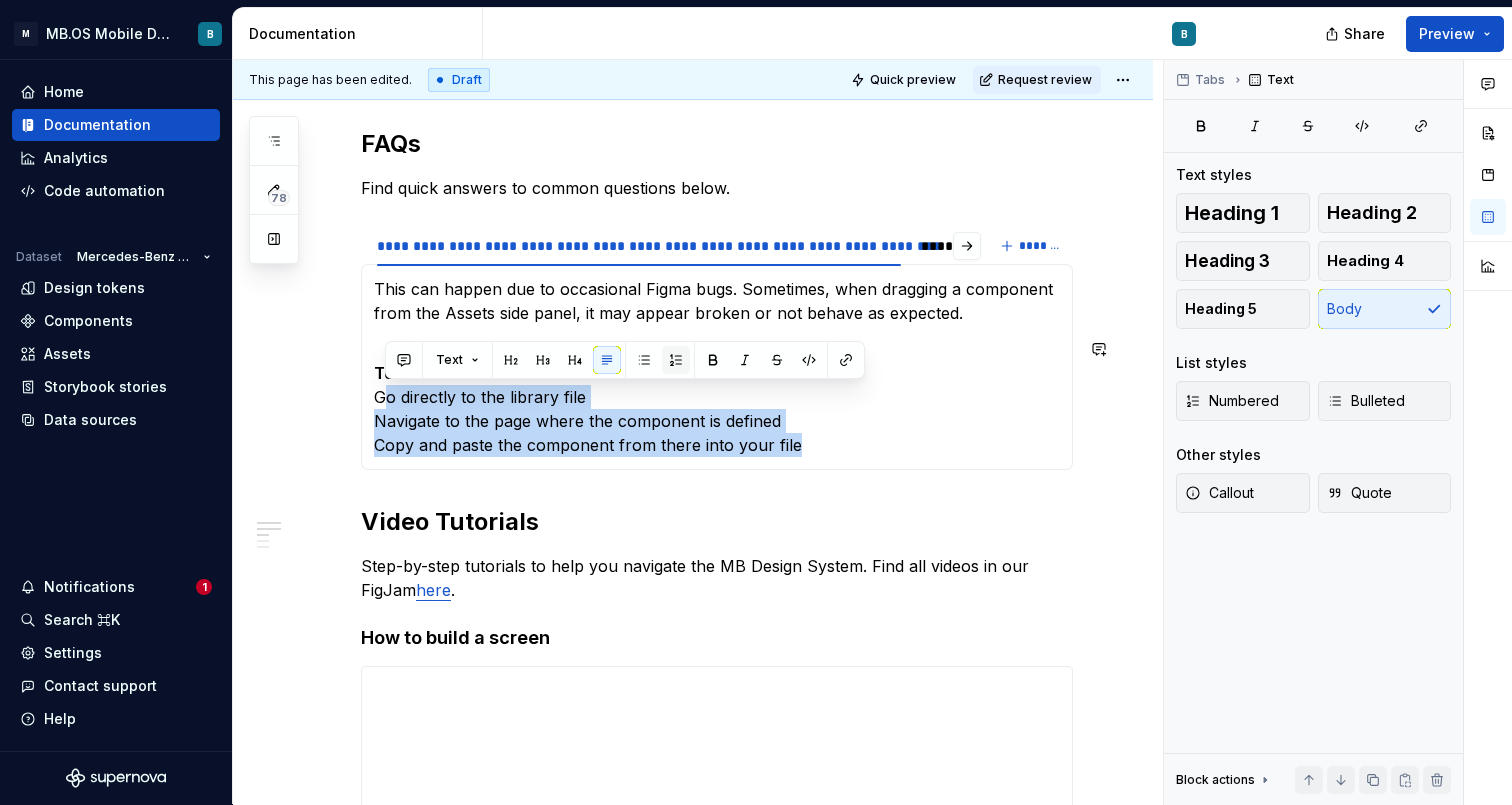 click at bounding box center (676, 360) 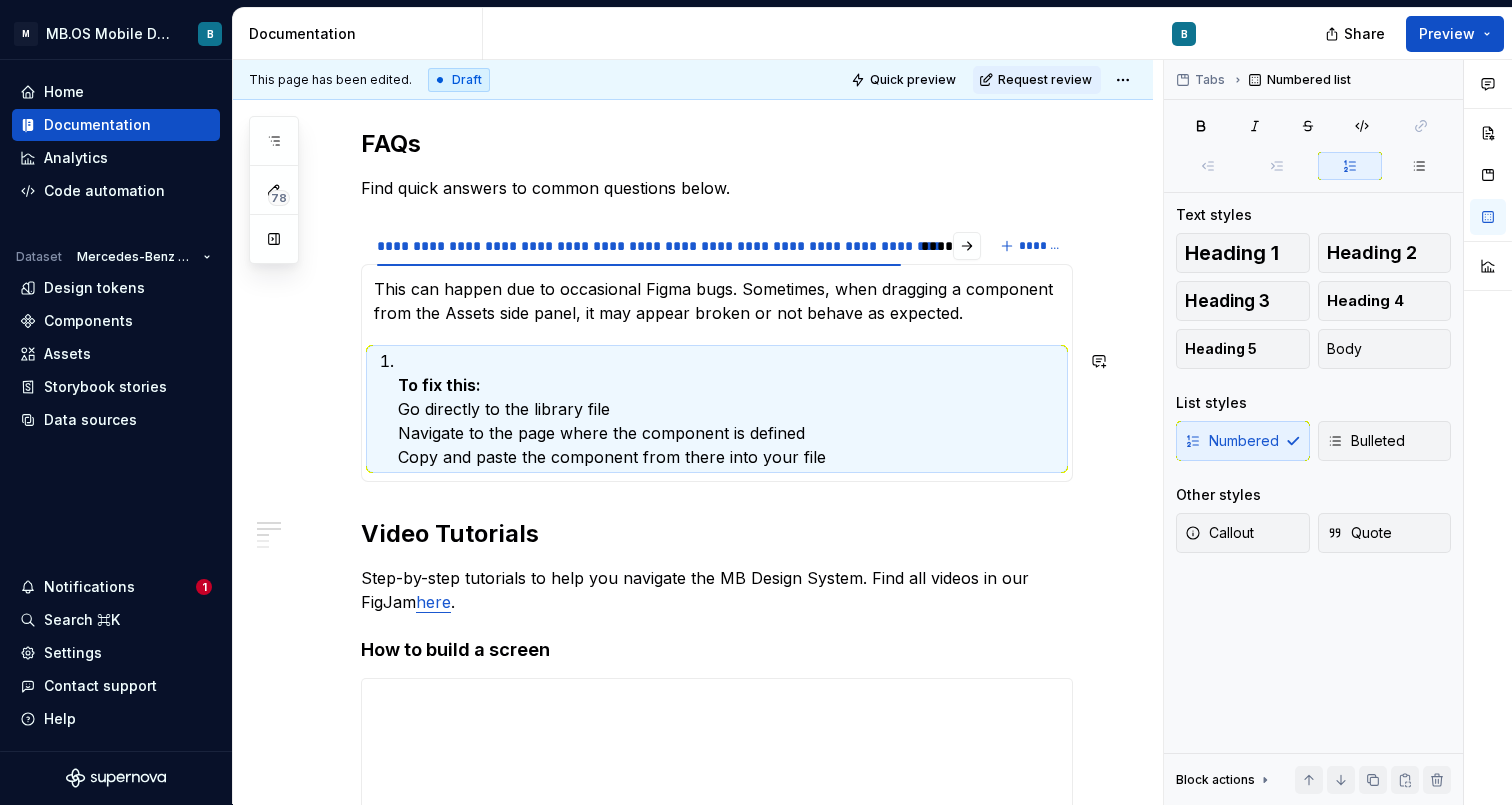scroll, scrollTop: 256, scrollLeft: 0, axis: vertical 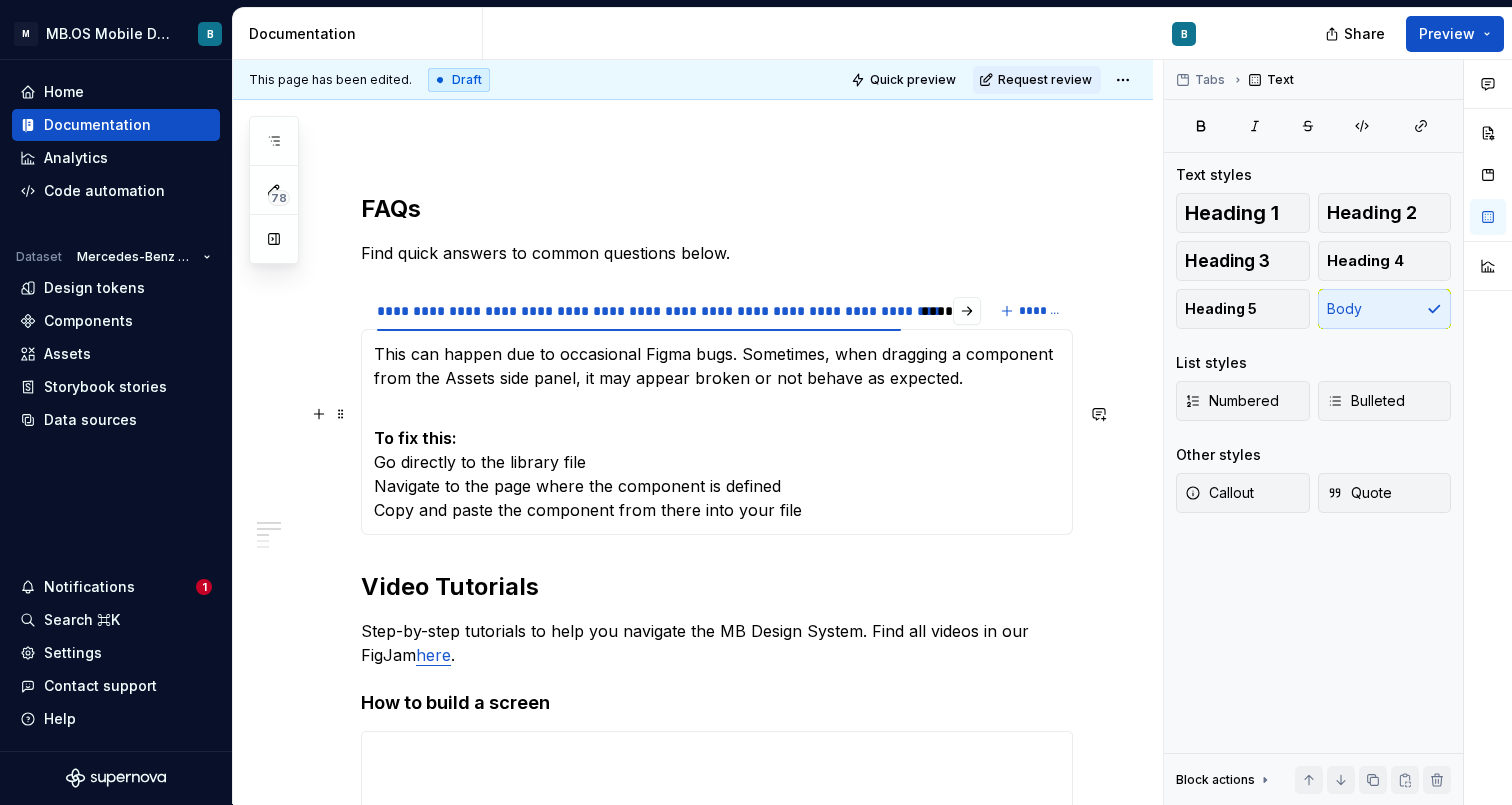 click on "To fix this: Go directly to the library file Navigate to the page where the component is defined Copy and paste the component from there into your file" at bounding box center (717, 462) 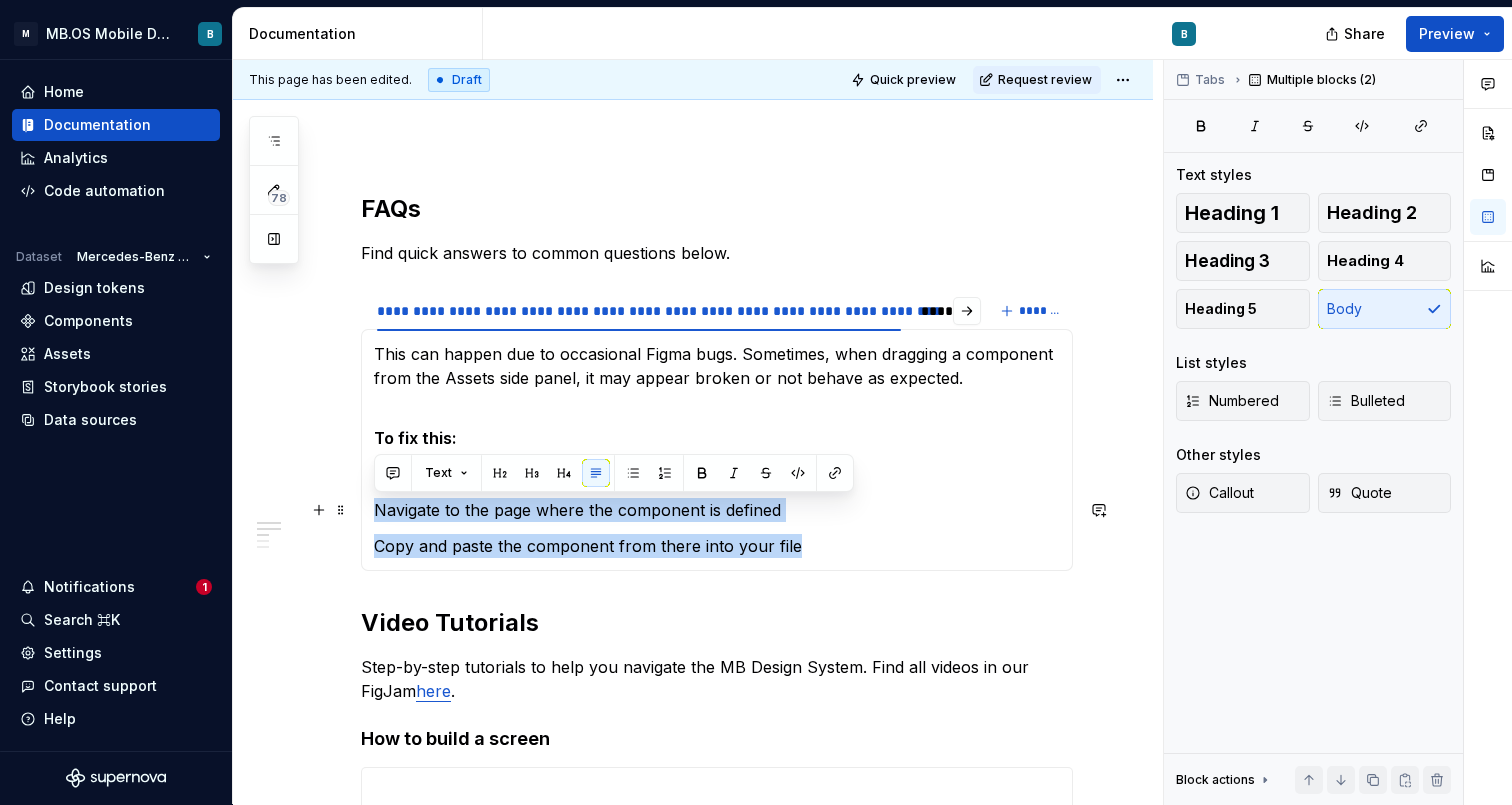 drag, startPoint x: 828, startPoint y: 542, endPoint x: 555, endPoint y: 491, distance: 277.72287 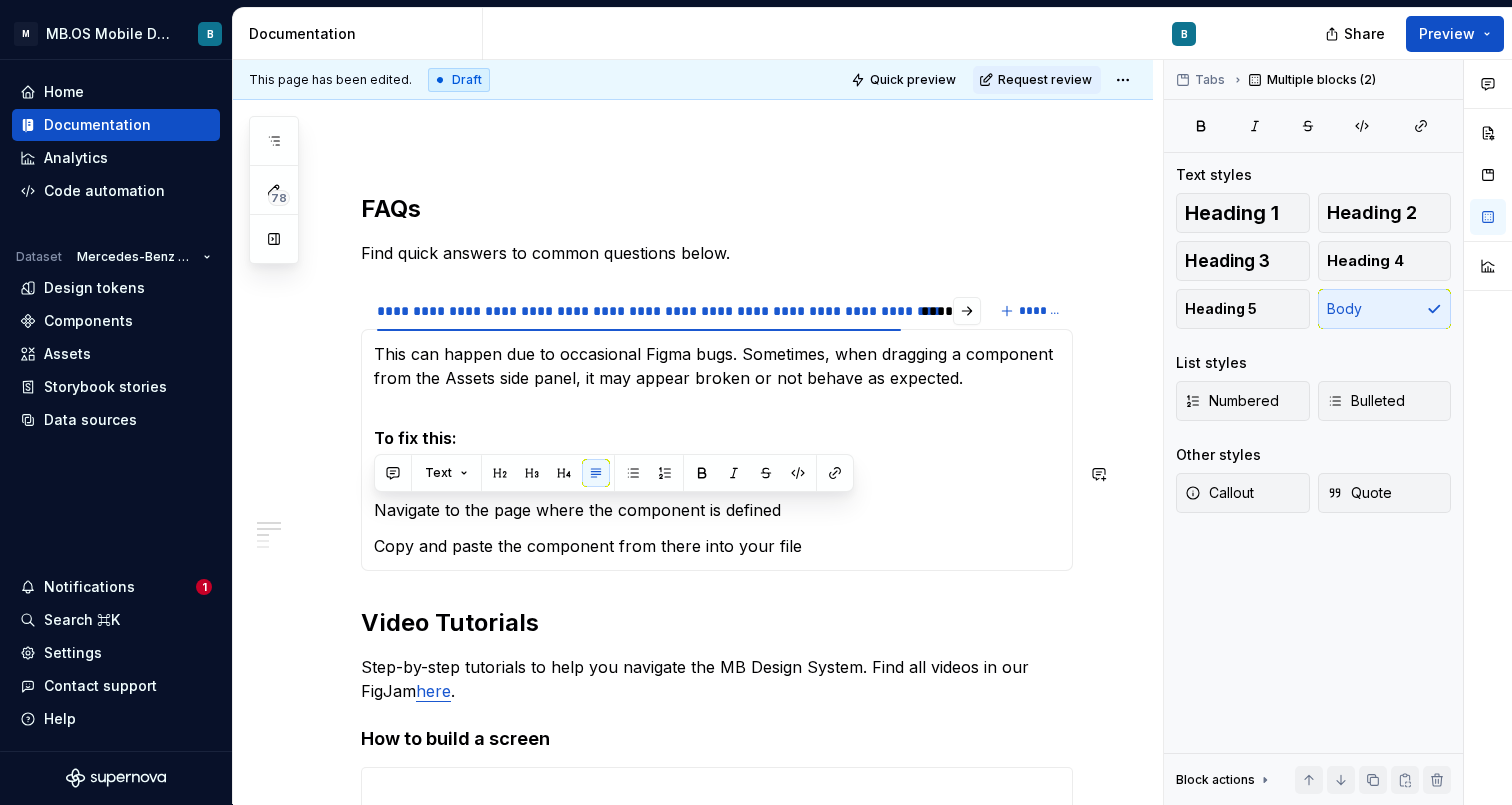 click on "Go directly to the library file" at bounding box center [717, 474] 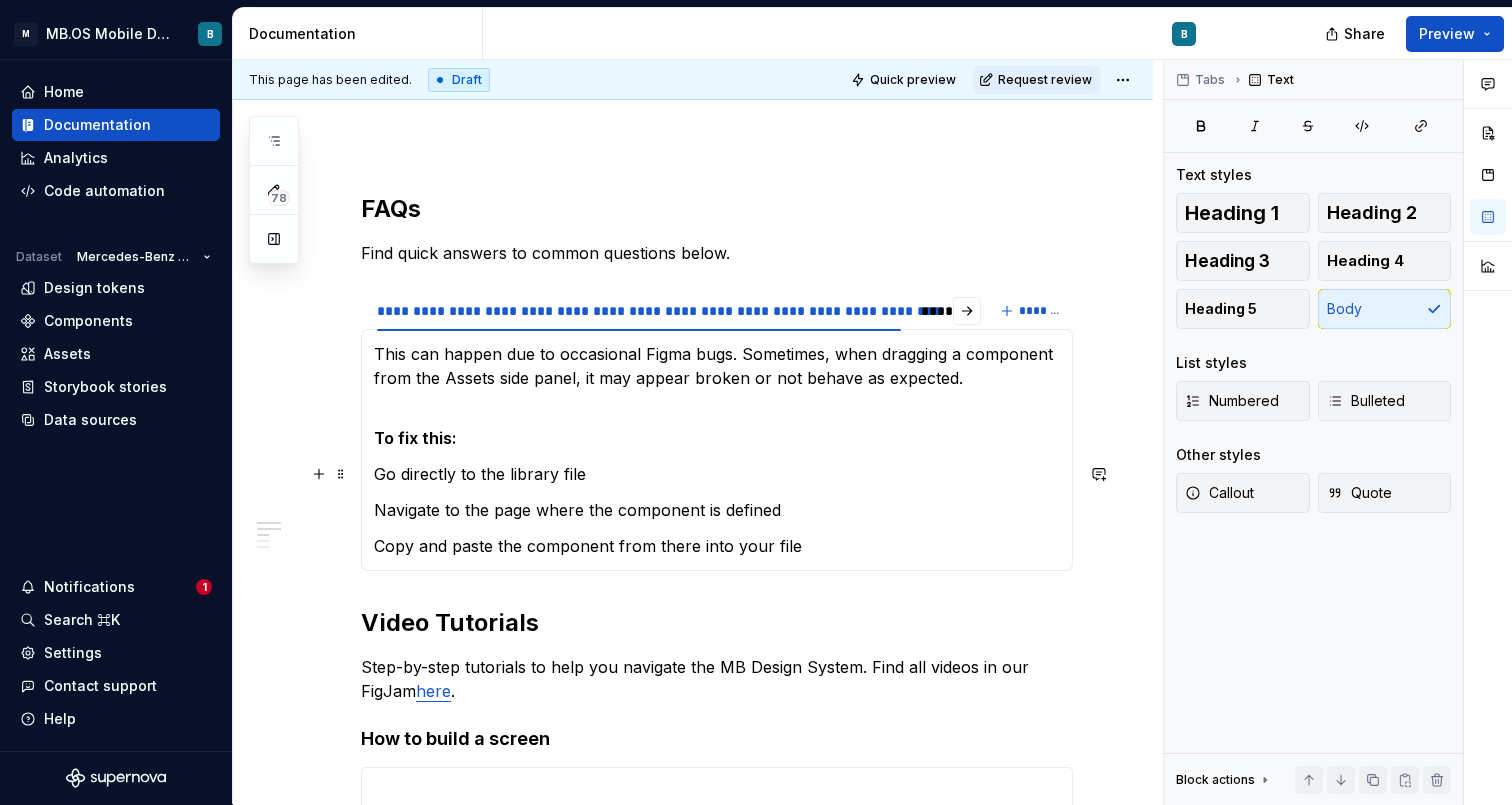click on "Go directly to the library file" at bounding box center [717, 474] 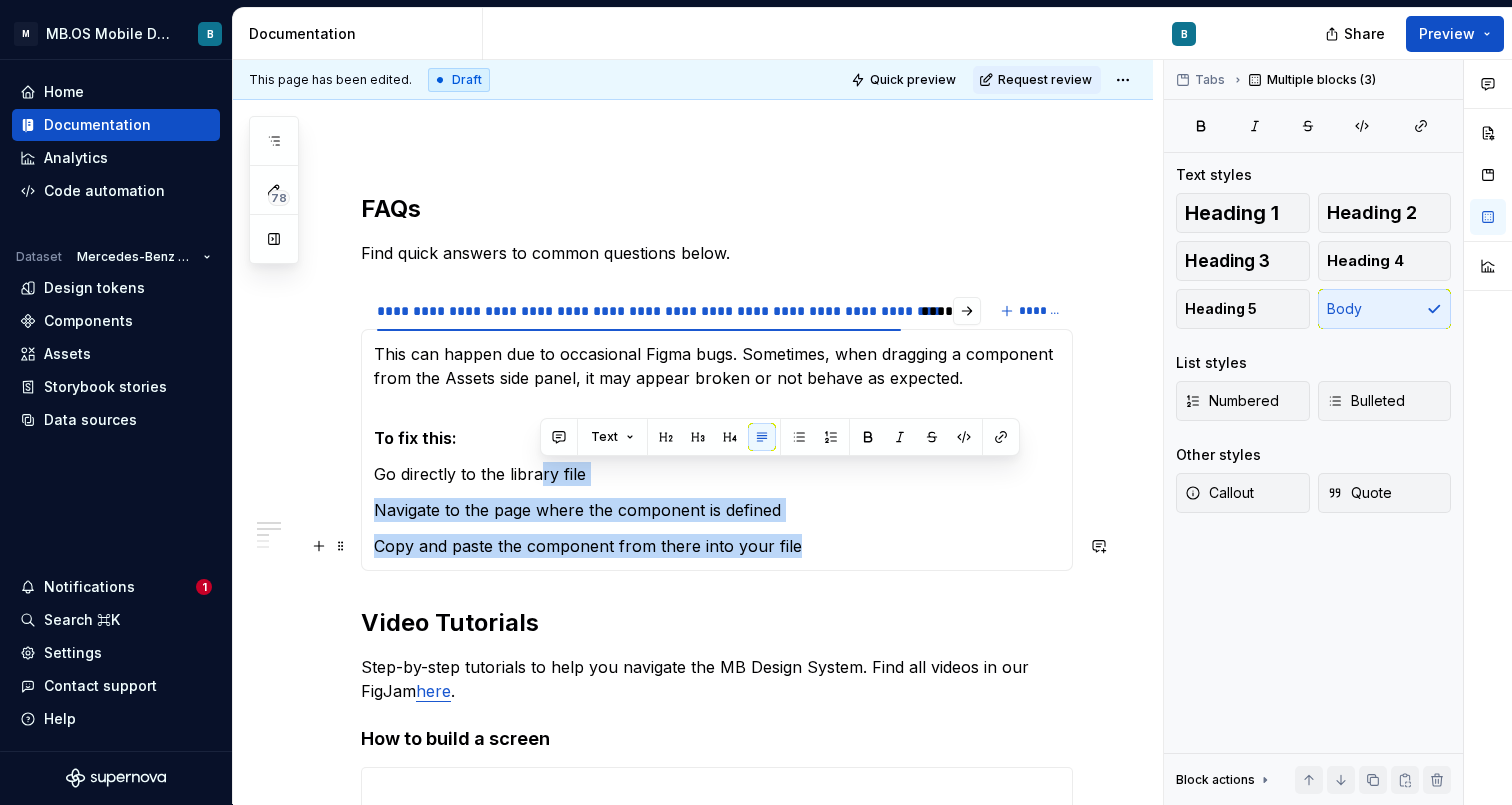 click on "Copy and paste the component from there into your file" at bounding box center [717, 546] 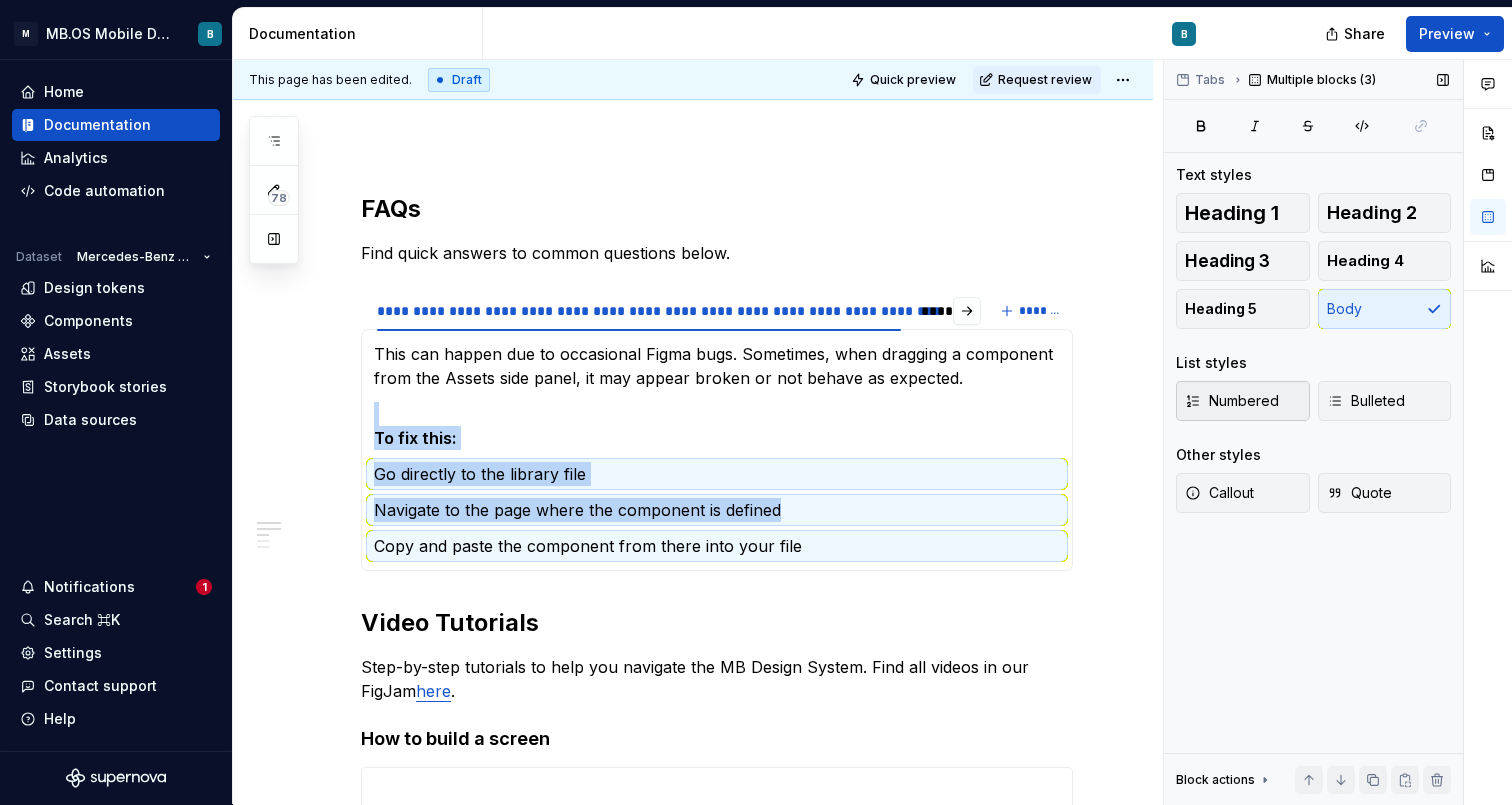 click on "Numbered" at bounding box center (1232, 401) 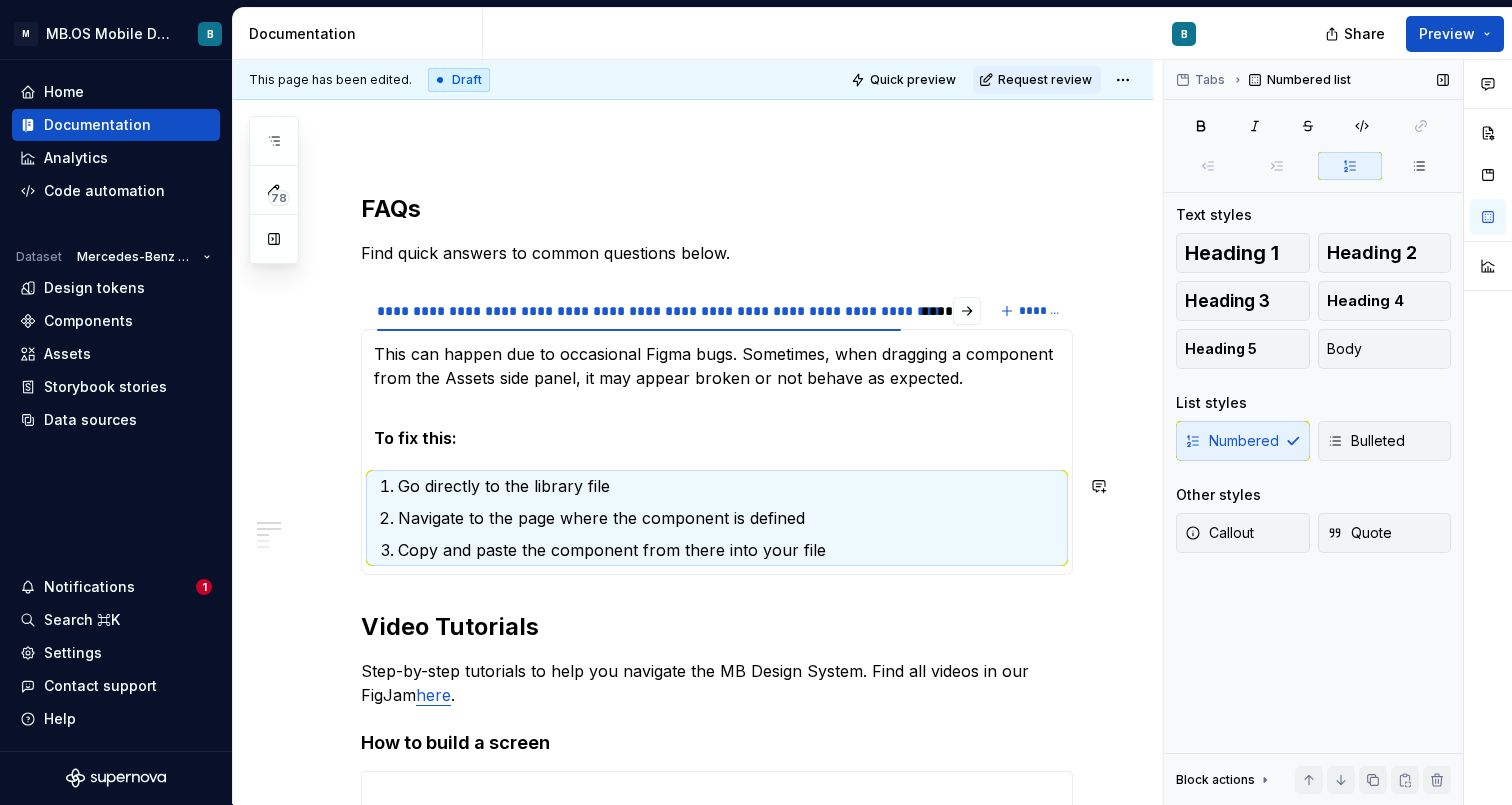 click on "To fix this: Go directly to the library file Navigate to the page where the component is defined Copy and paste the component from there into your file" at bounding box center [717, 452] 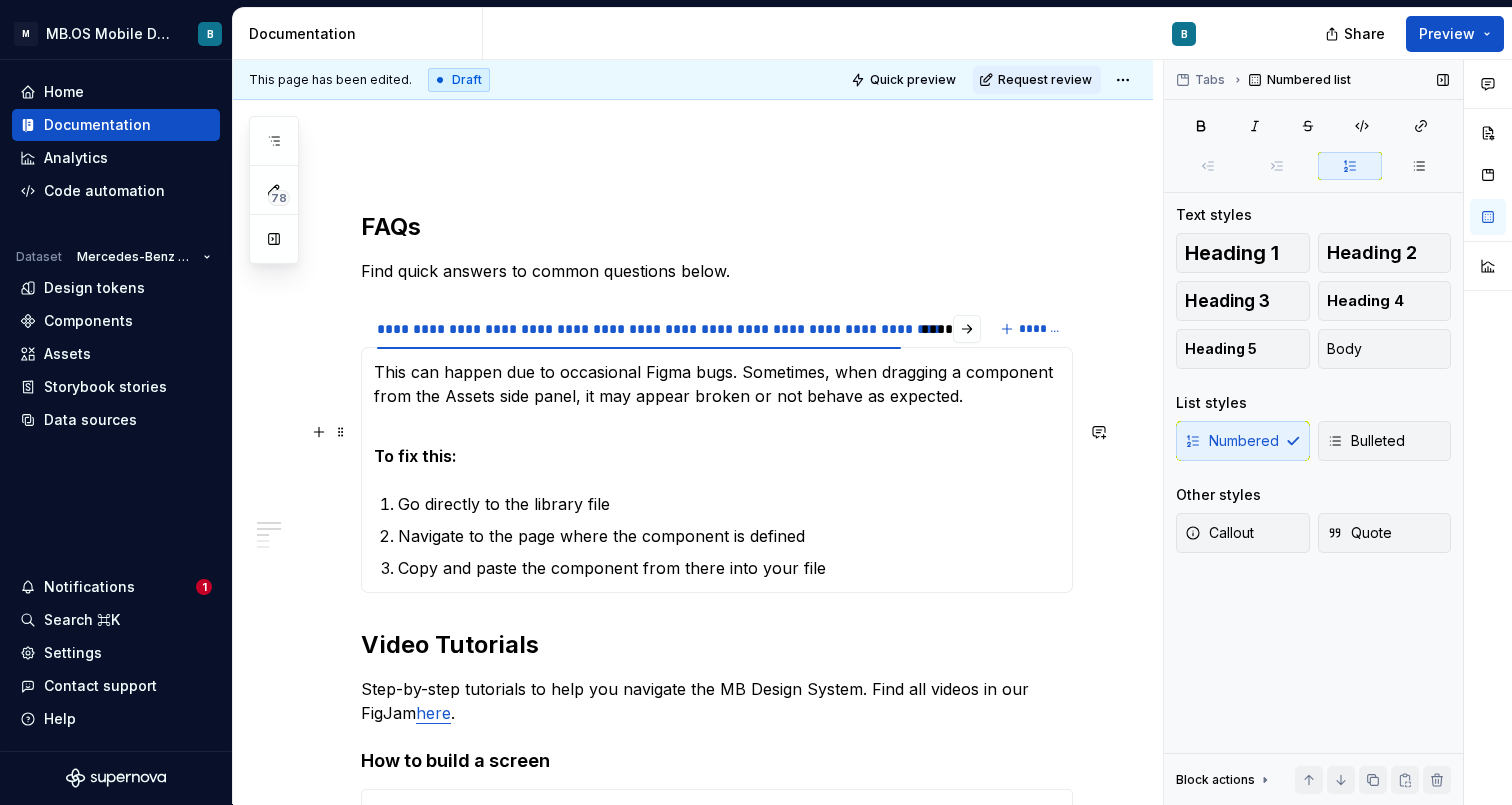 scroll, scrollTop: 252, scrollLeft: 0, axis: vertical 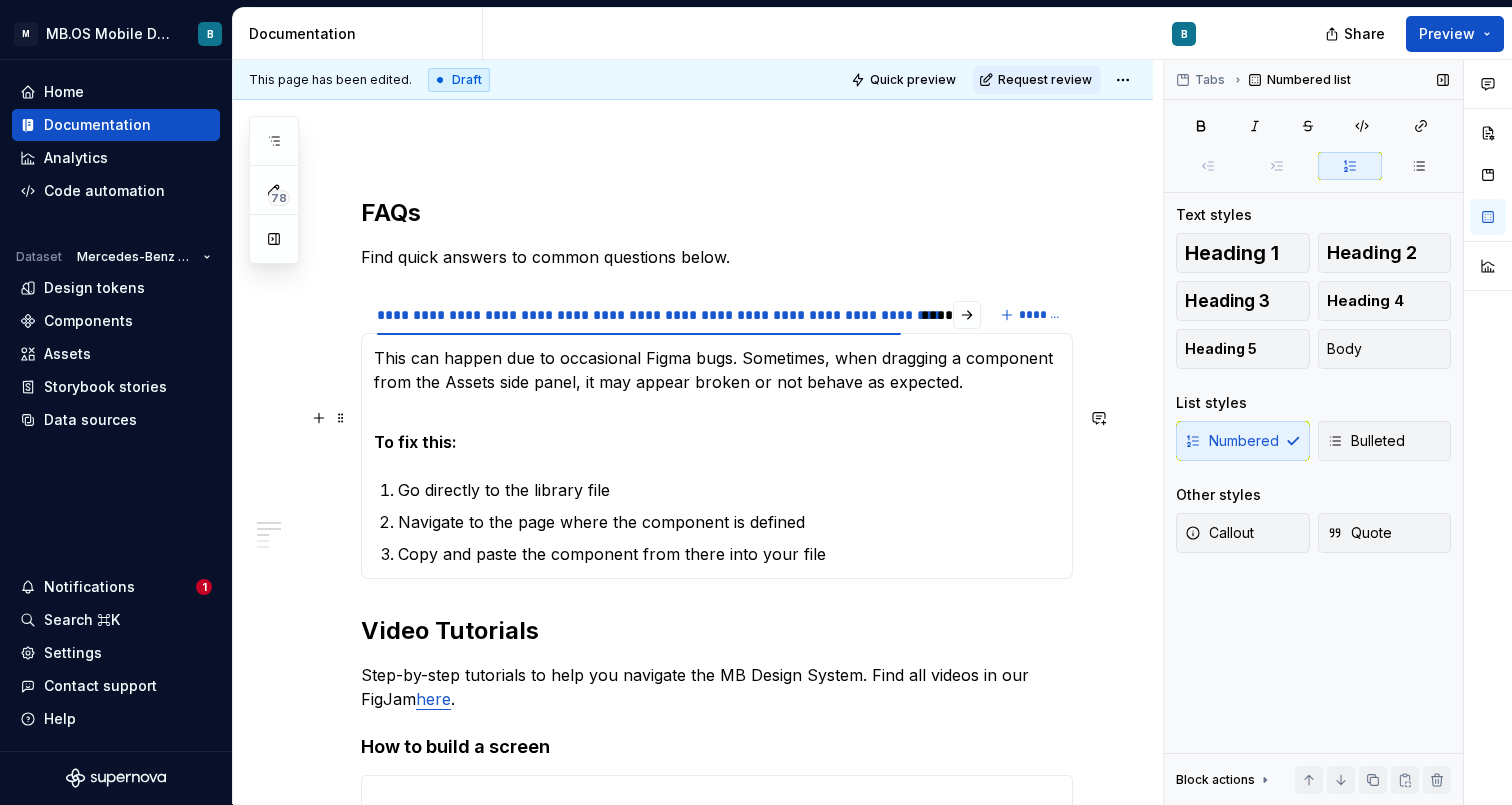 click on "To fix this:" at bounding box center (717, 430) 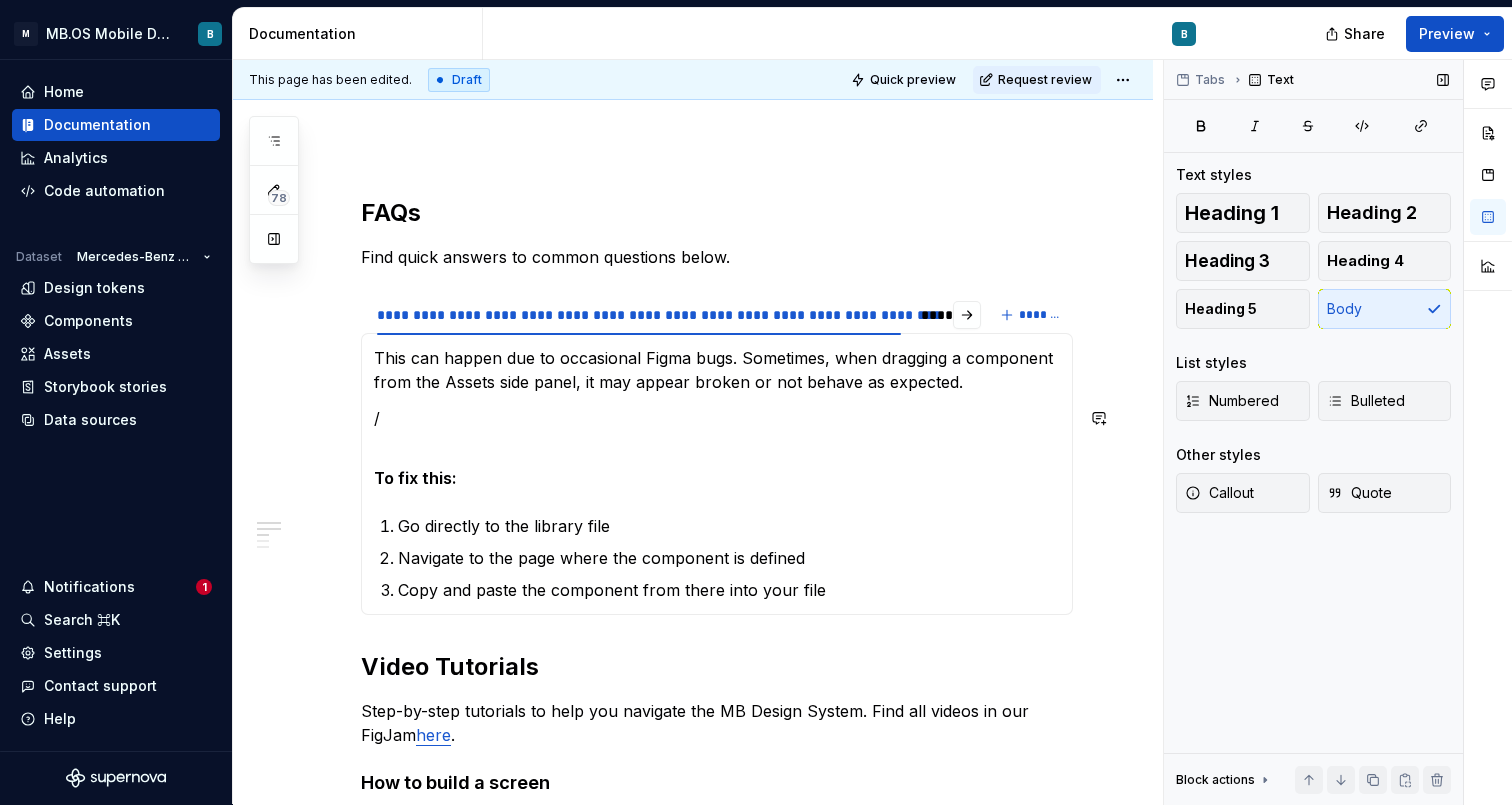 click on "This can happen due to occasional Figma bugs. Sometimes, when dragging a component from the Assets side panel, it may appear broken or not behave as expected. / To fix this: Go directly to the library file Navigate to the page where the component is defined Copy and paste the component from there into your file" at bounding box center [717, 474] 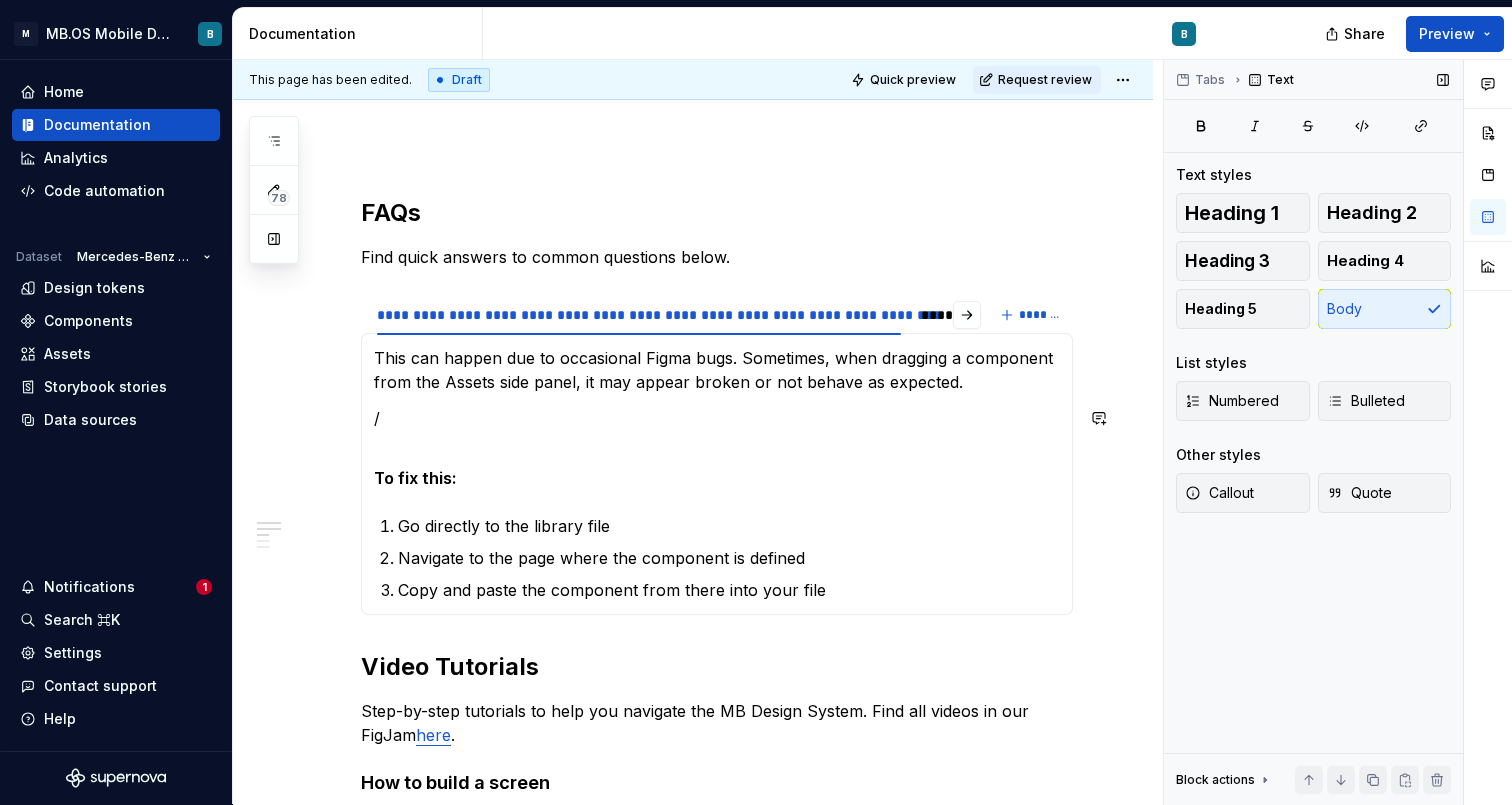 type 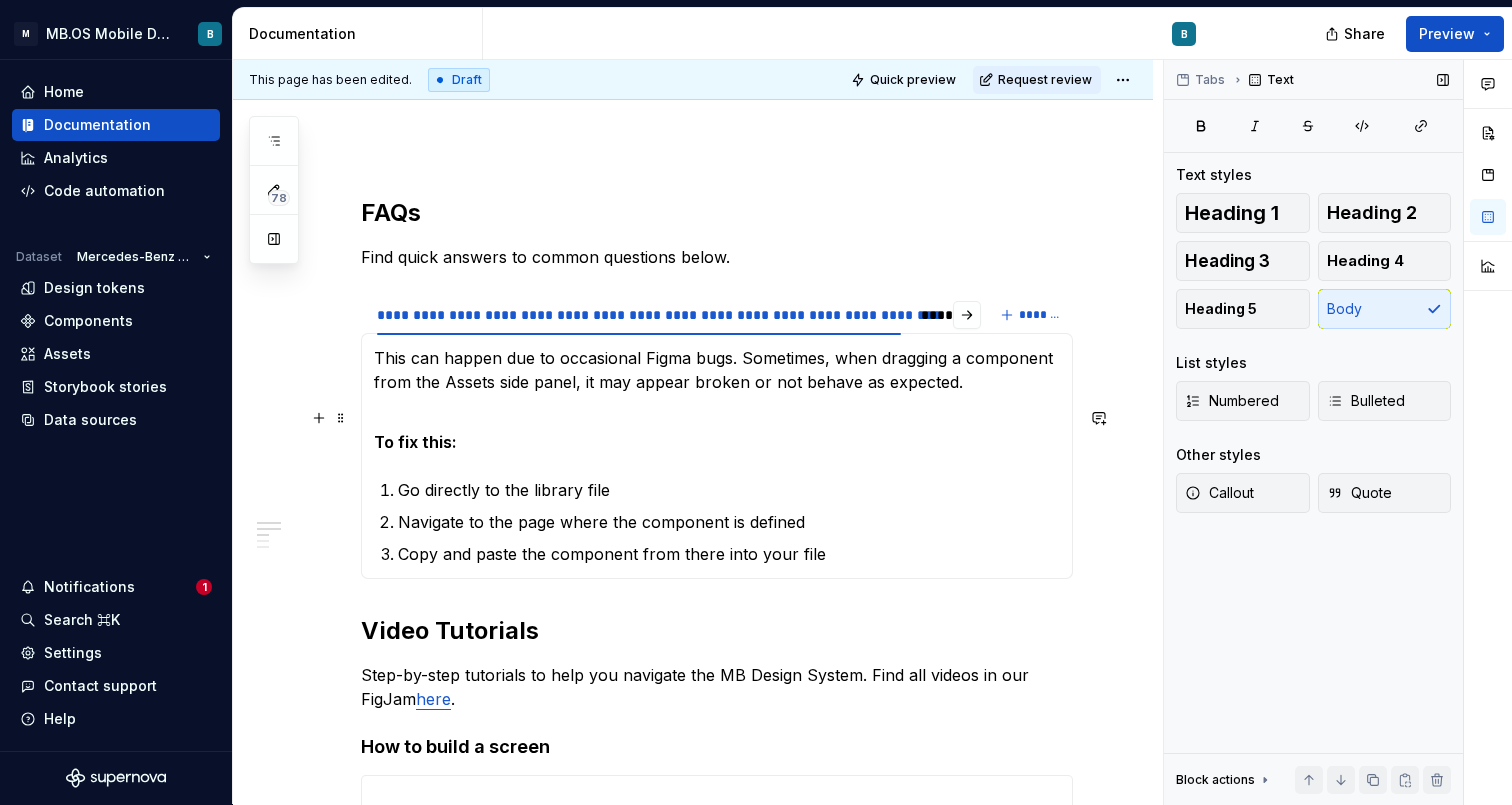 click on "To fix this:" at bounding box center [717, 430] 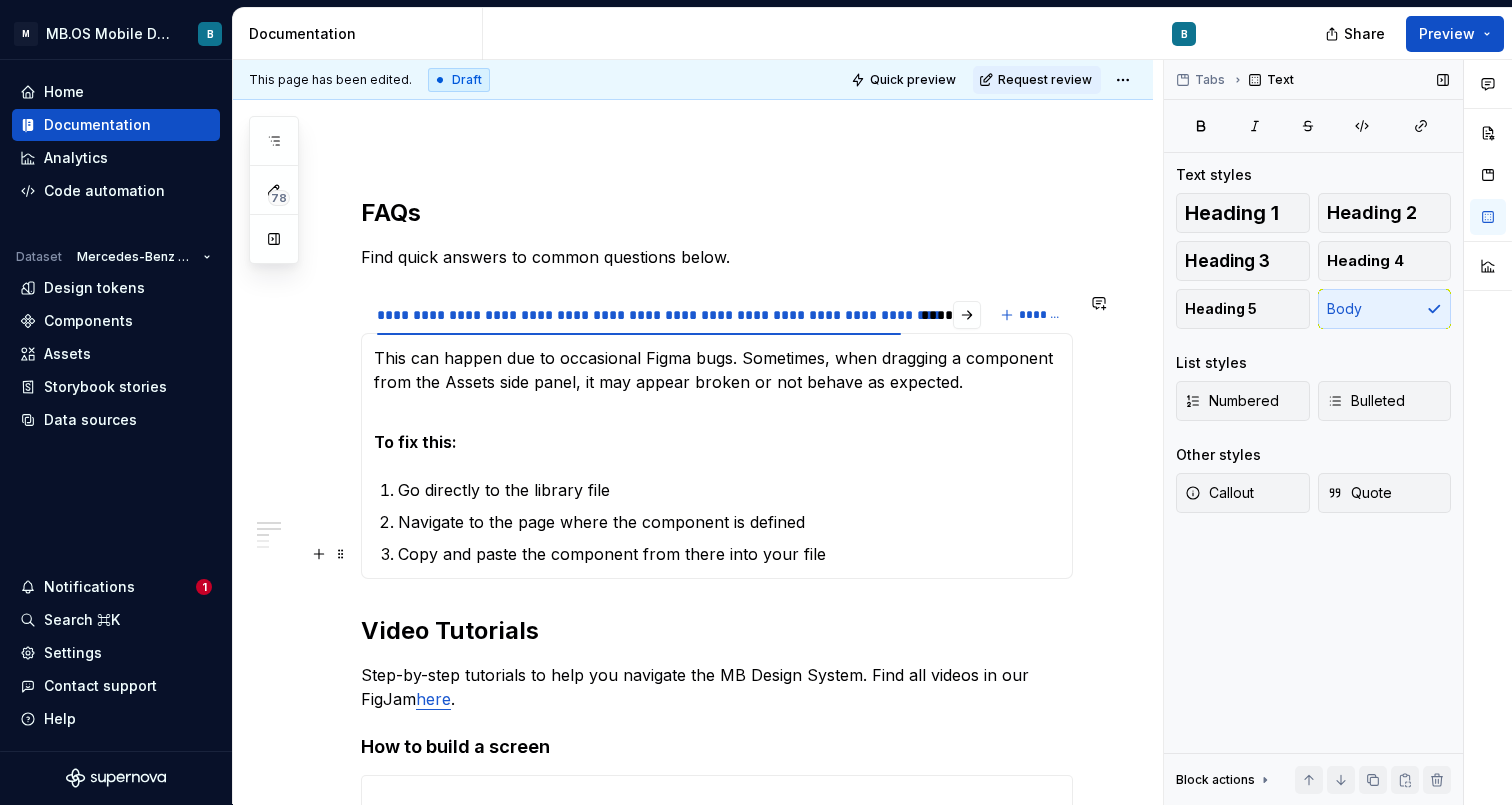 click on "Copy and paste the component from there into your file" at bounding box center (729, 554) 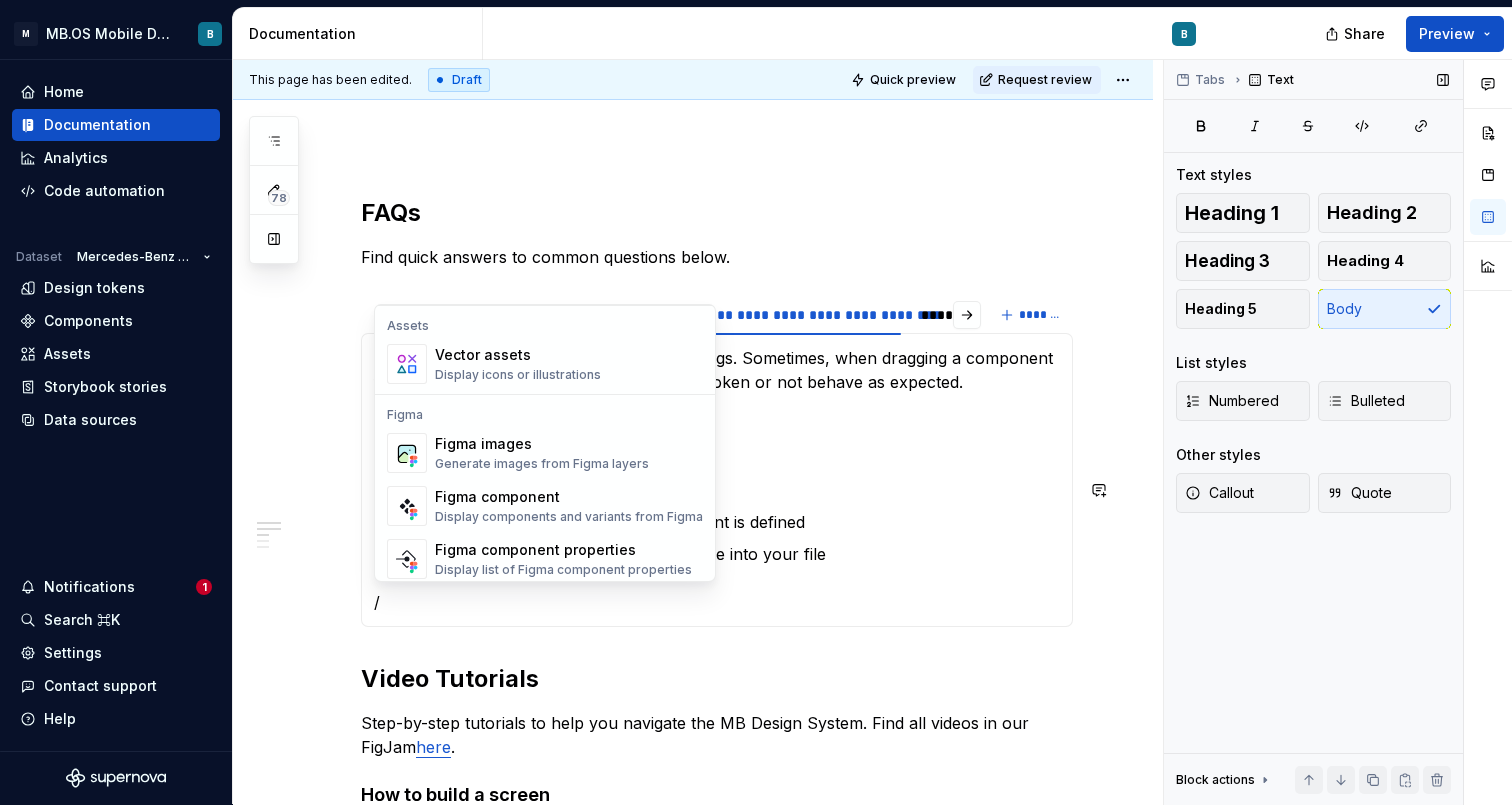 scroll, scrollTop: 1737, scrollLeft: 0, axis: vertical 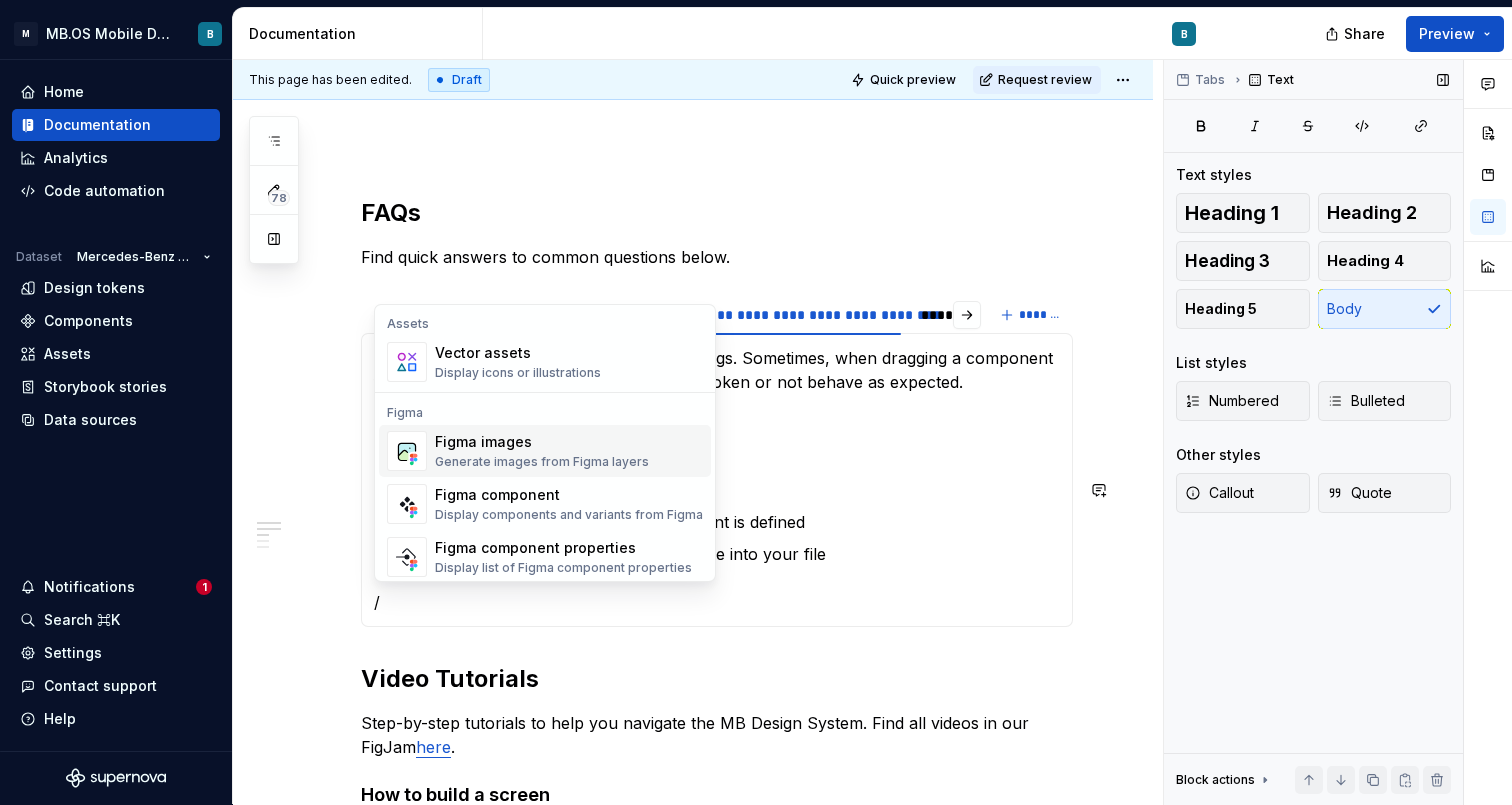 click on "Generate images from Figma layers" at bounding box center [542, 462] 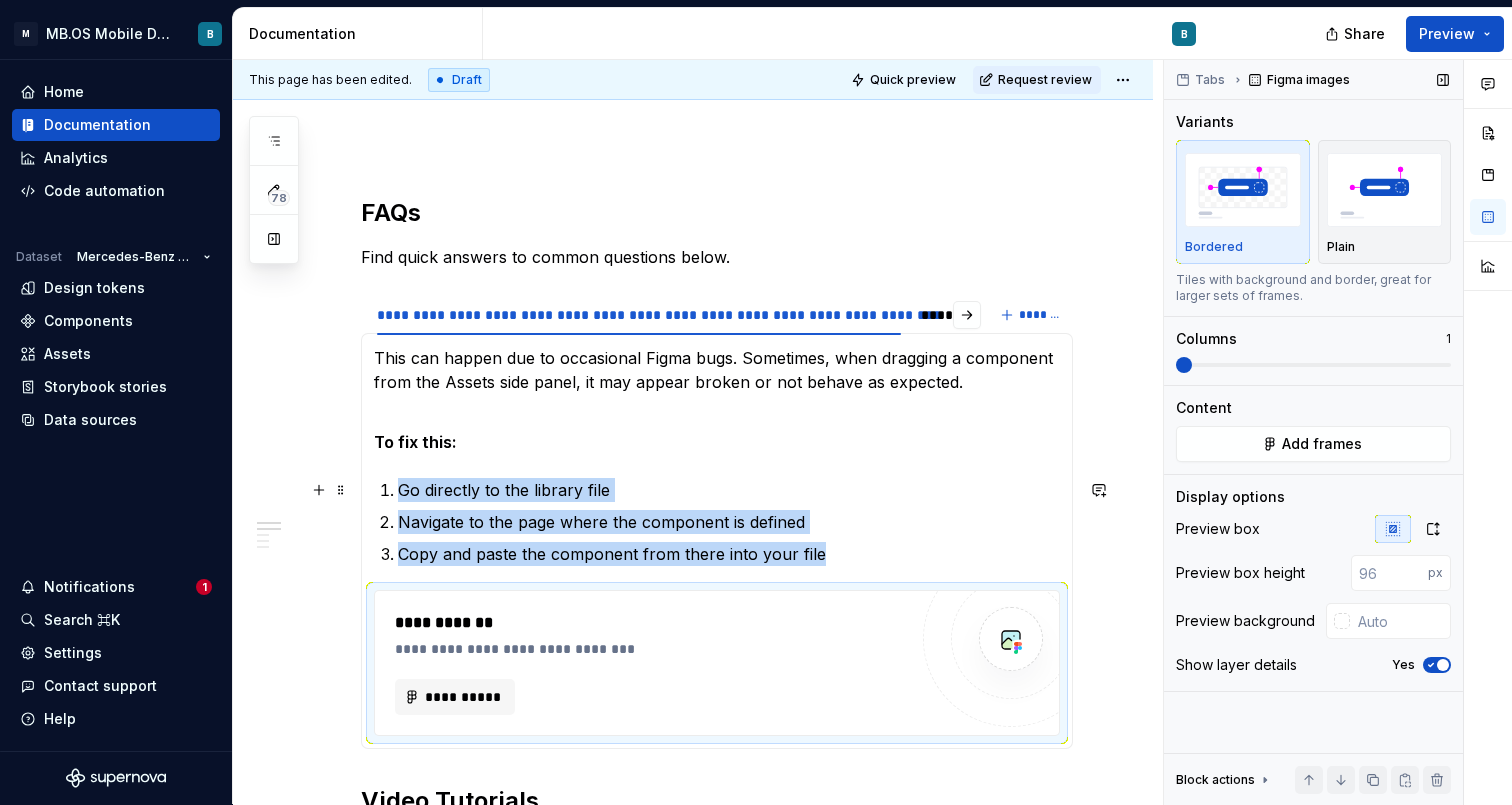 scroll, scrollTop: 372, scrollLeft: 0, axis: vertical 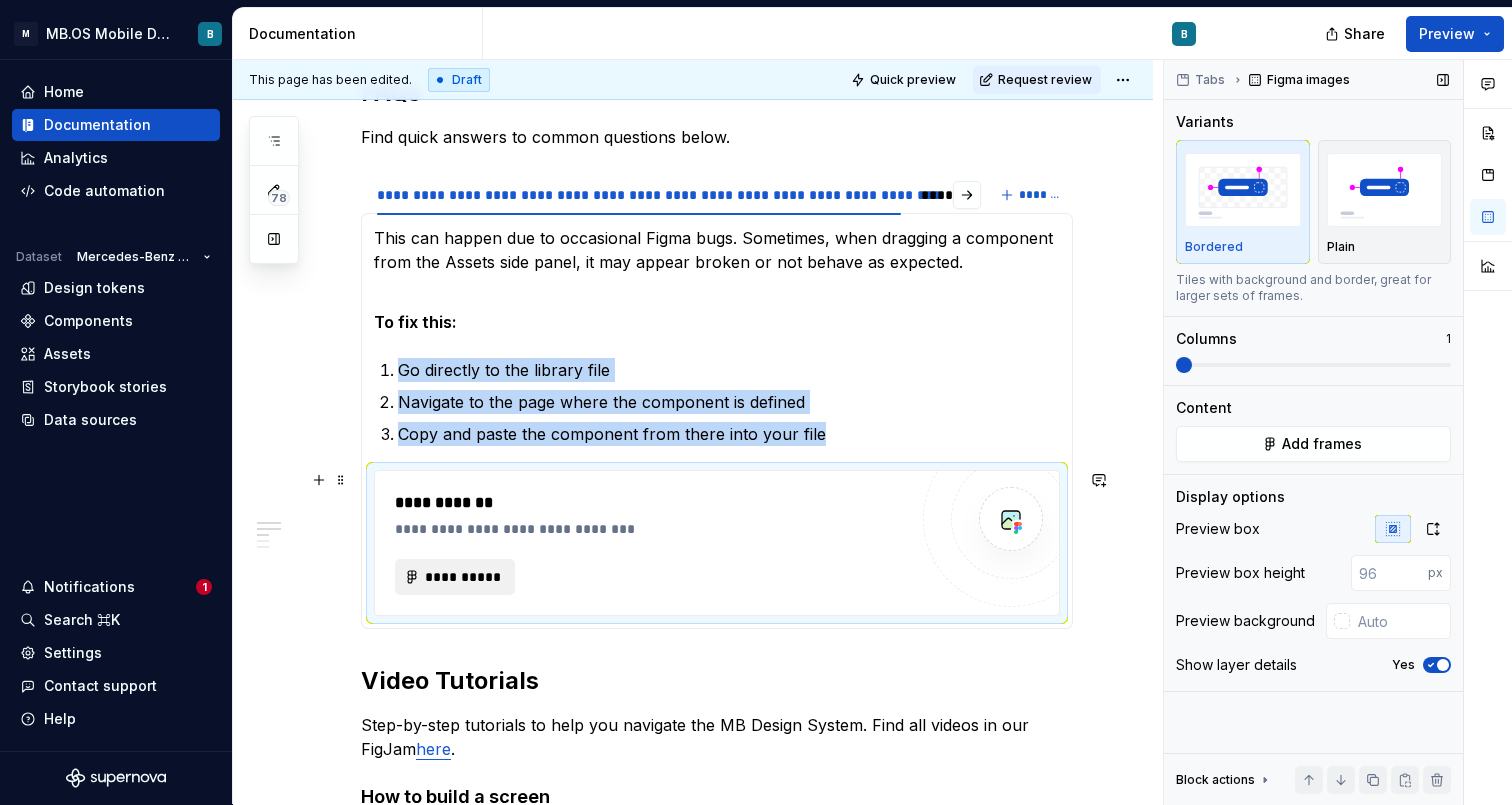 click on "**********" at bounding box center [455, 577] 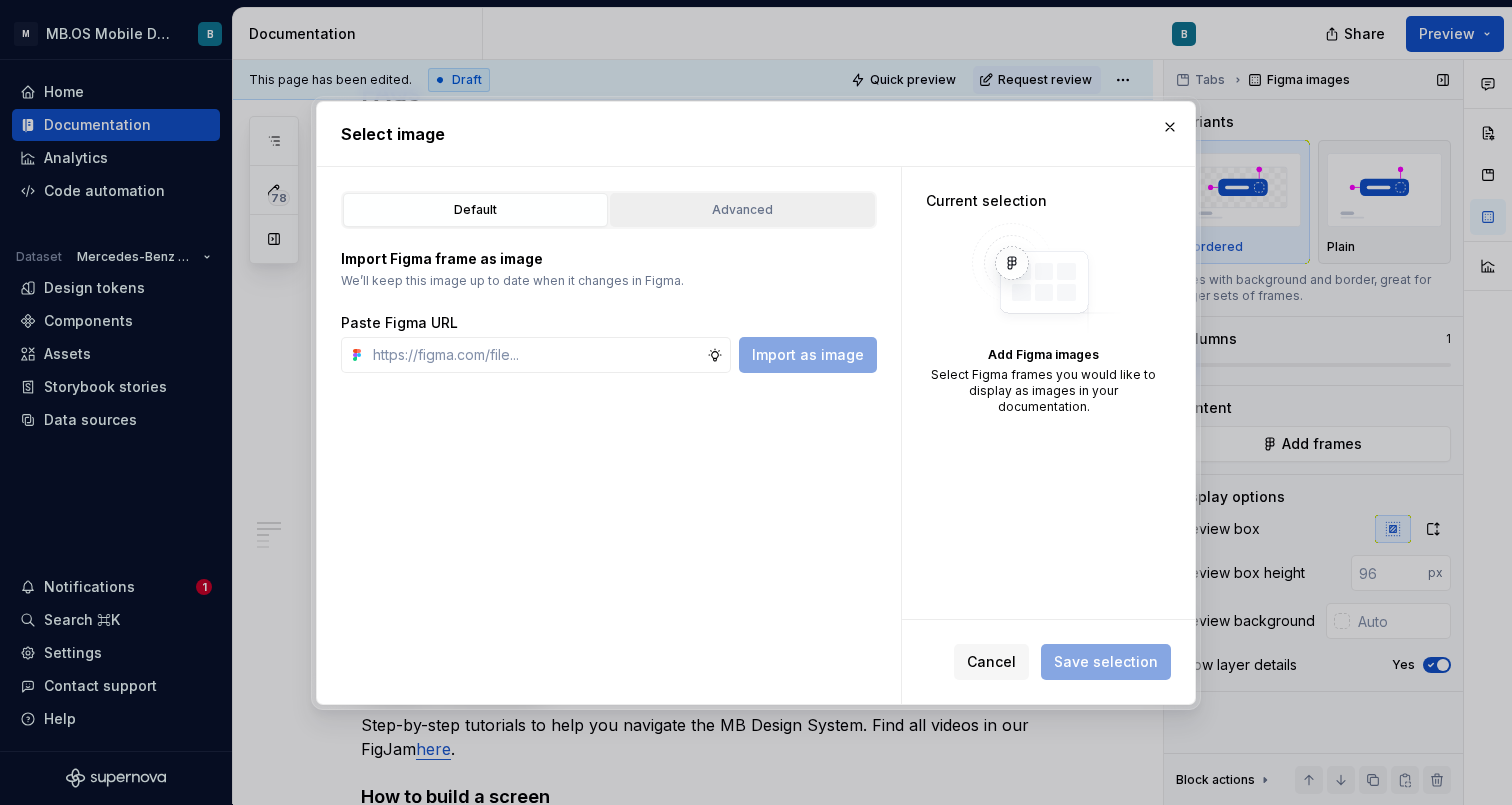 click on "Advanced" at bounding box center (742, 210) 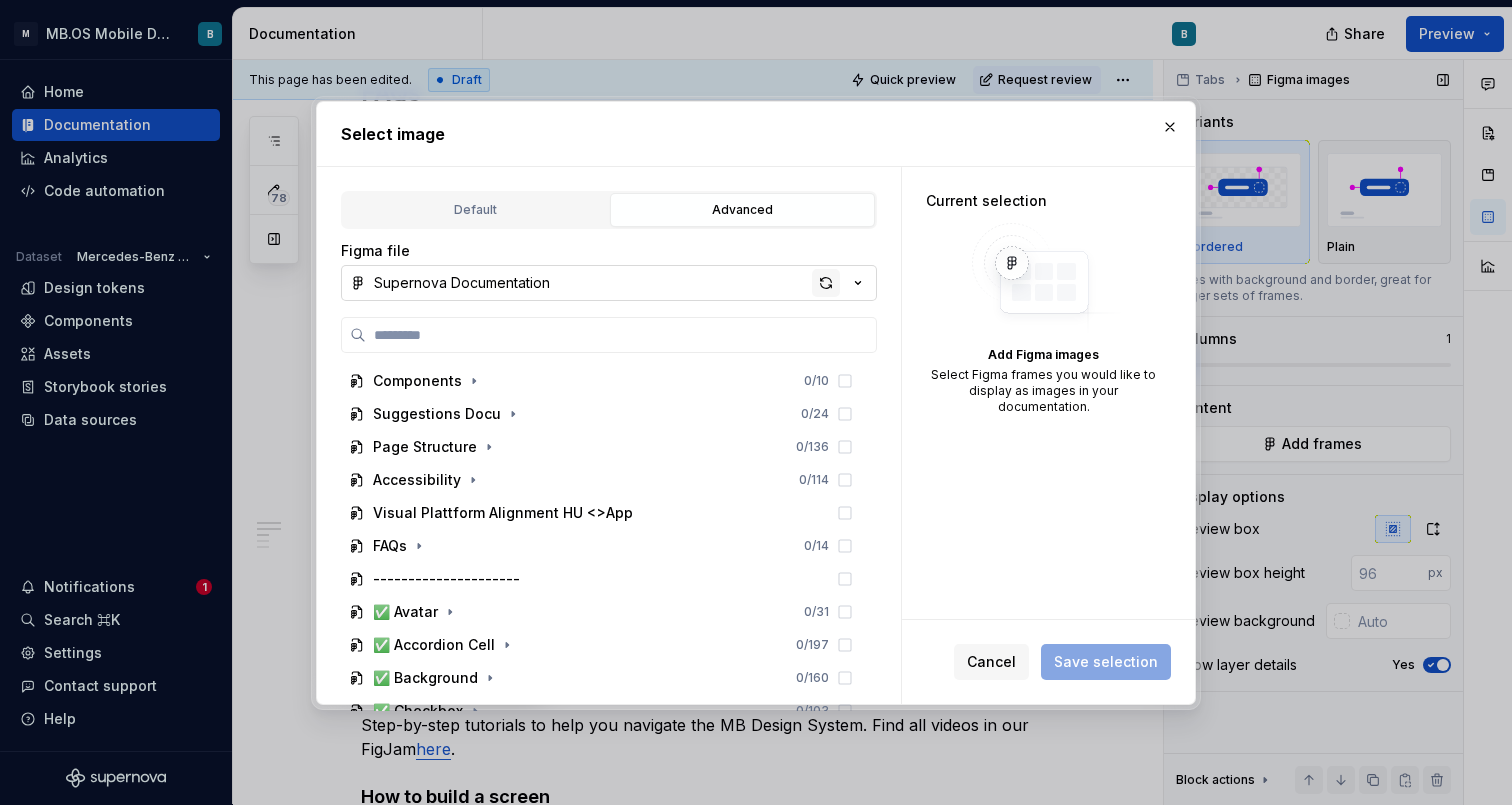 click at bounding box center [826, 283] 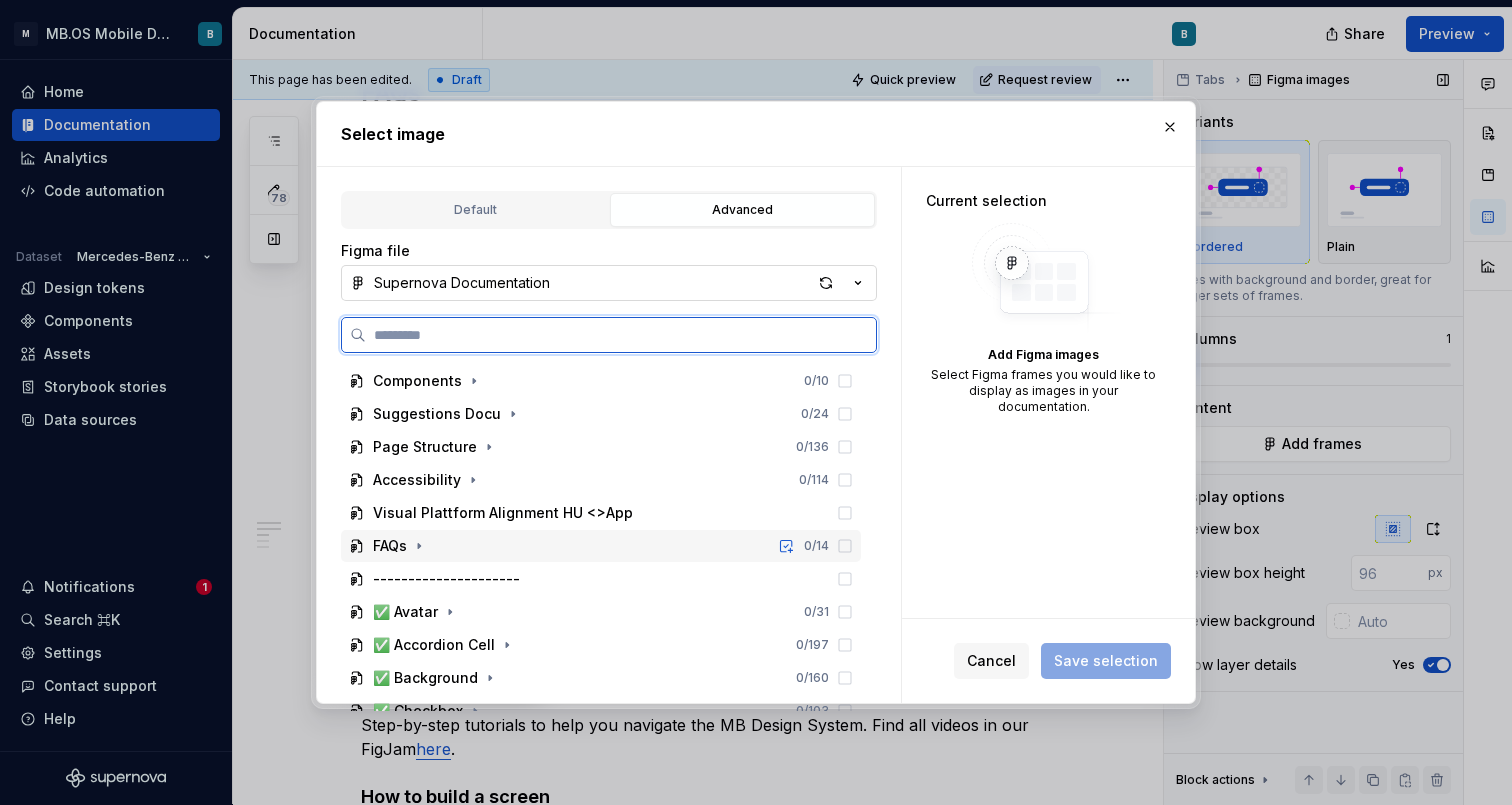 click on "FAQs 0 / 14" at bounding box center [601, 546] 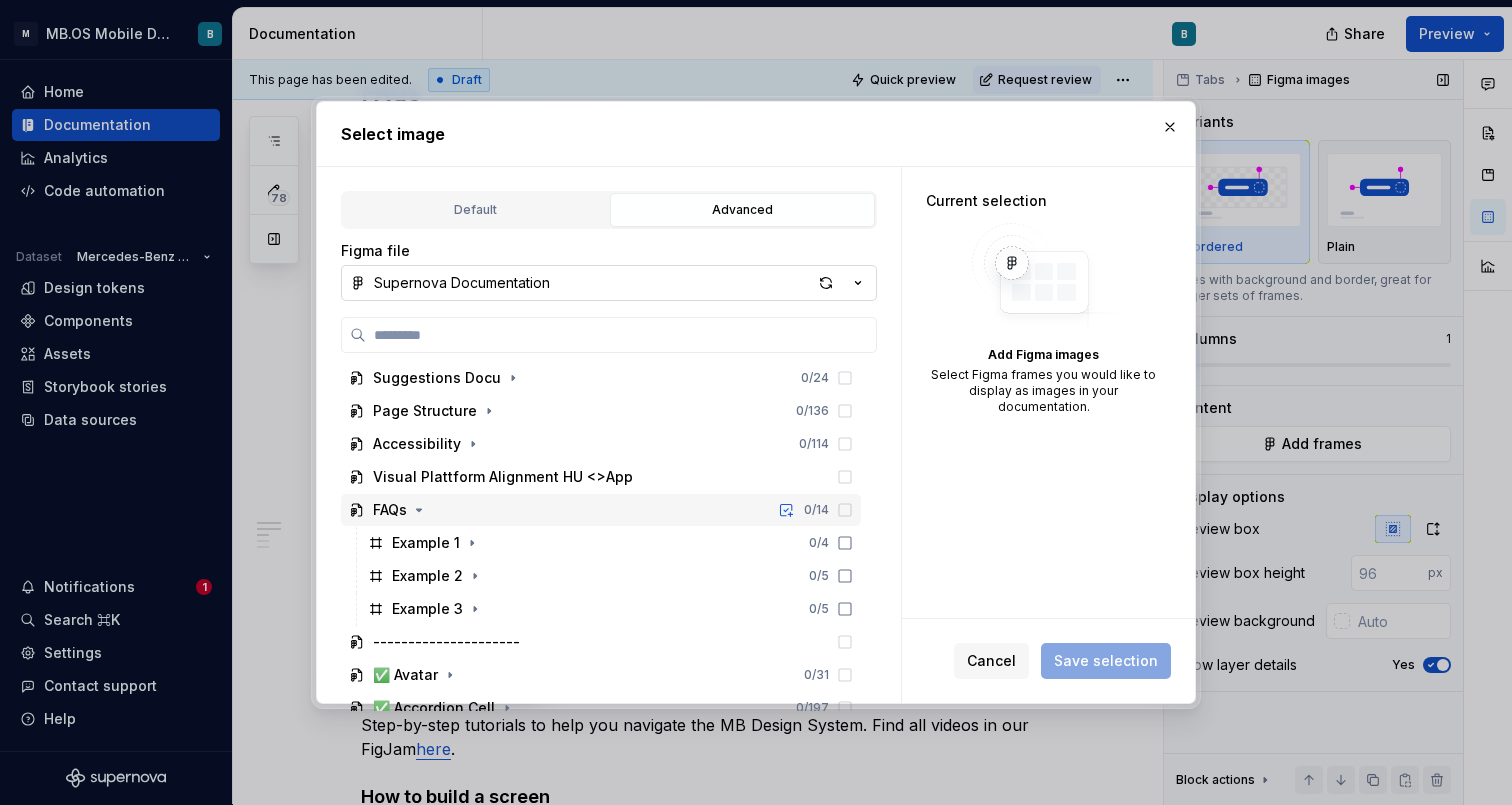 scroll, scrollTop: 53, scrollLeft: 0, axis: vertical 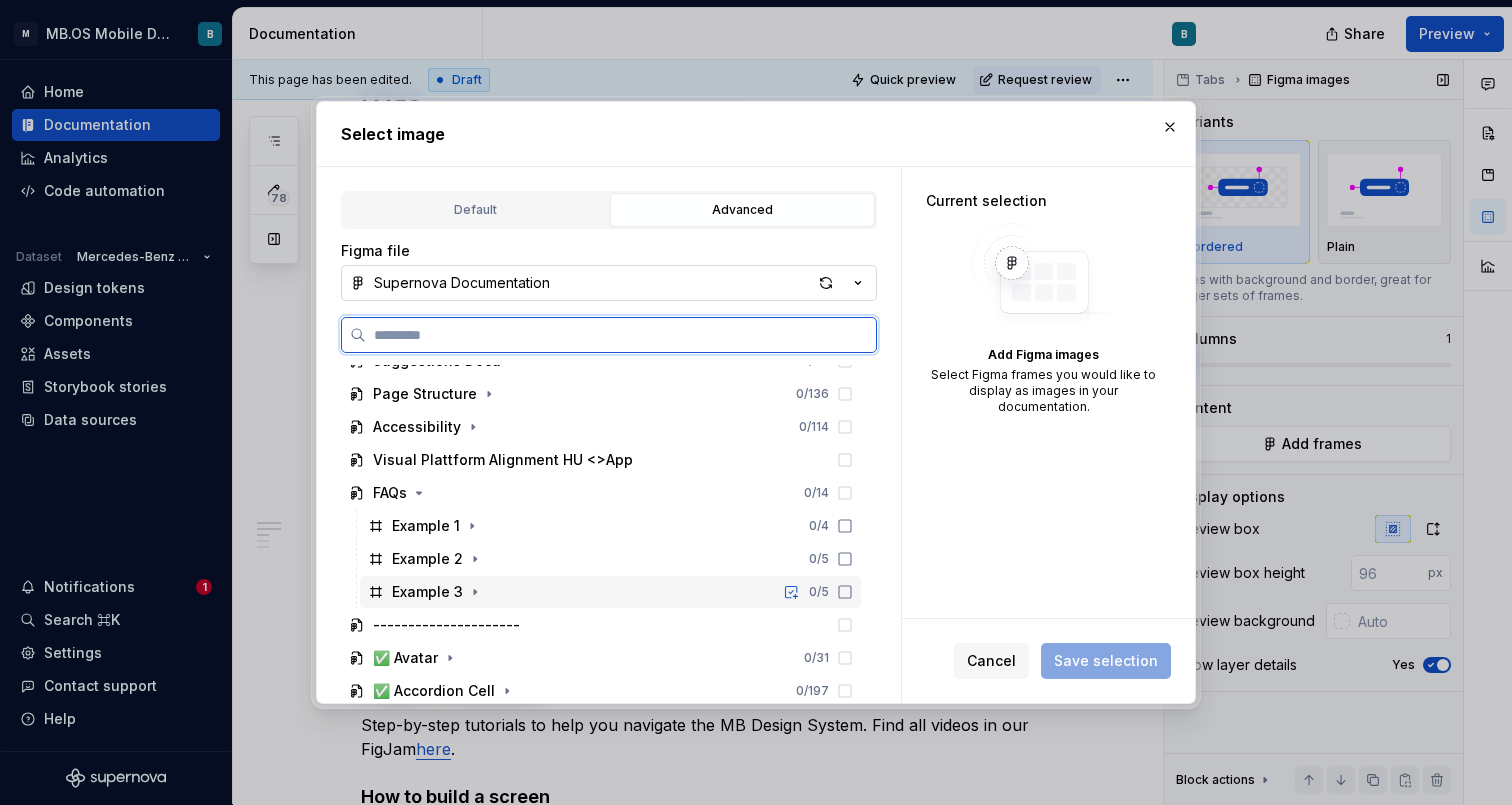 click on "Example 3" at bounding box center [427, 592] 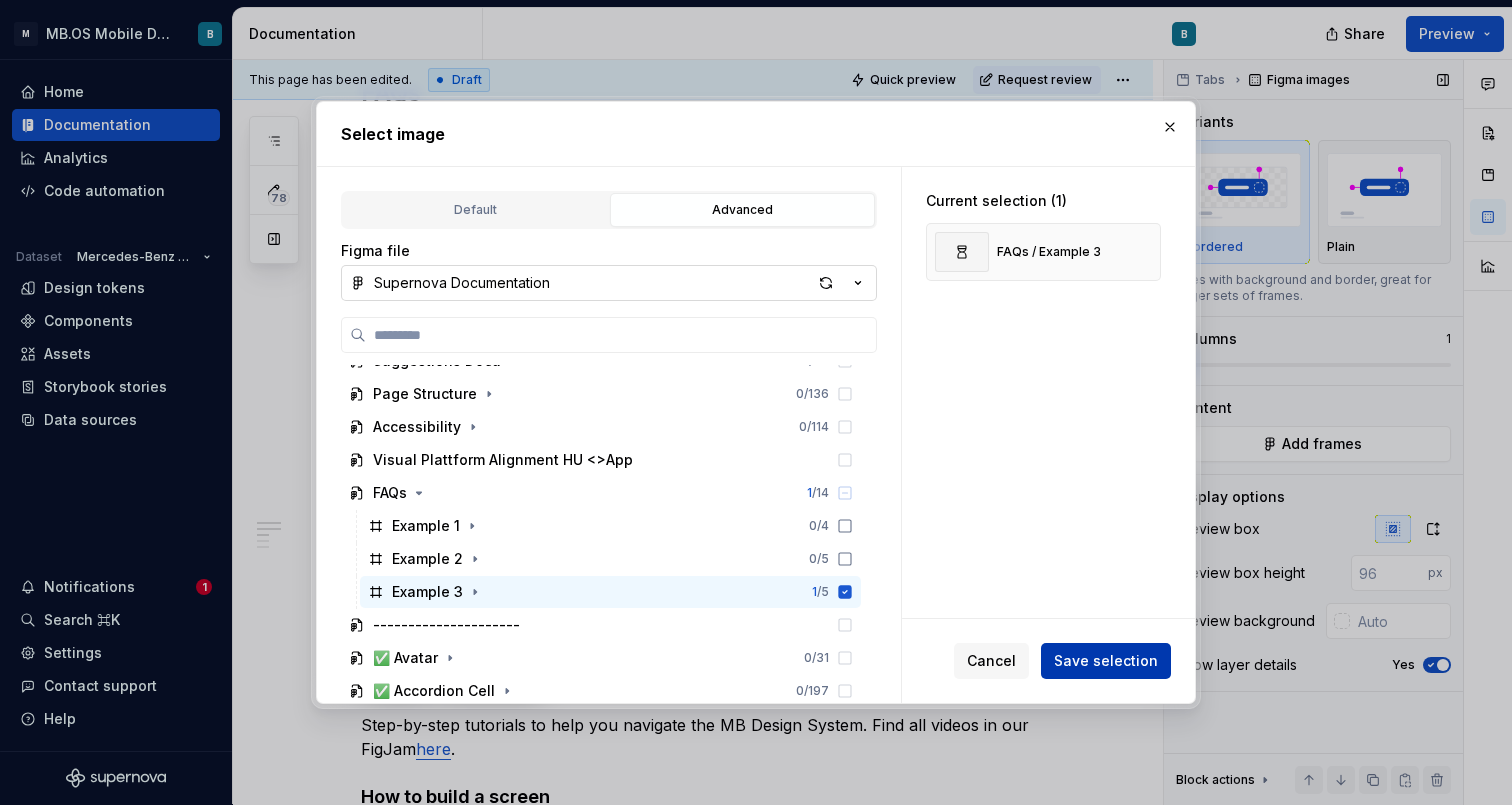 click on "Save selection" at bounding box center (1106, 661) 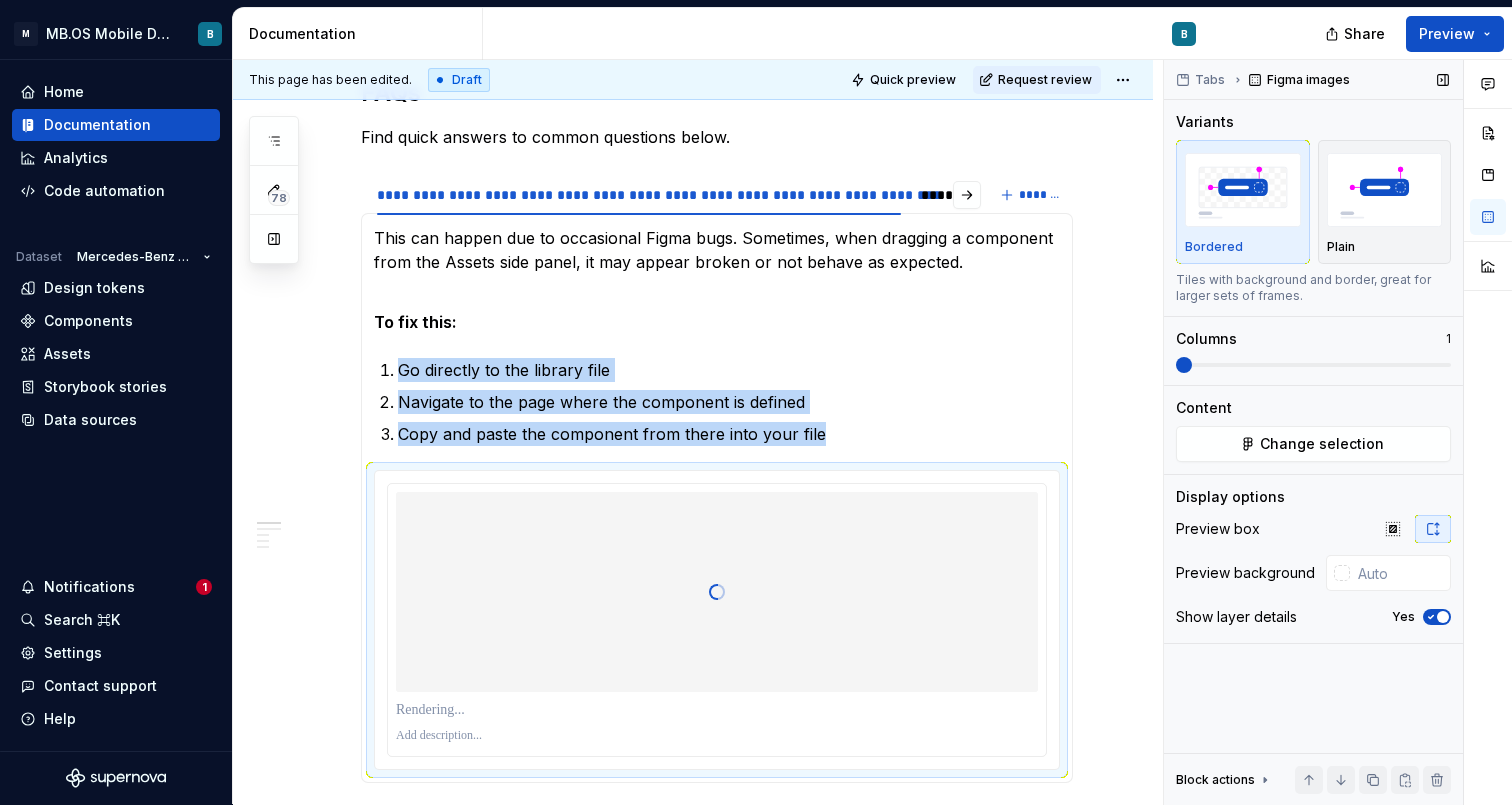 click 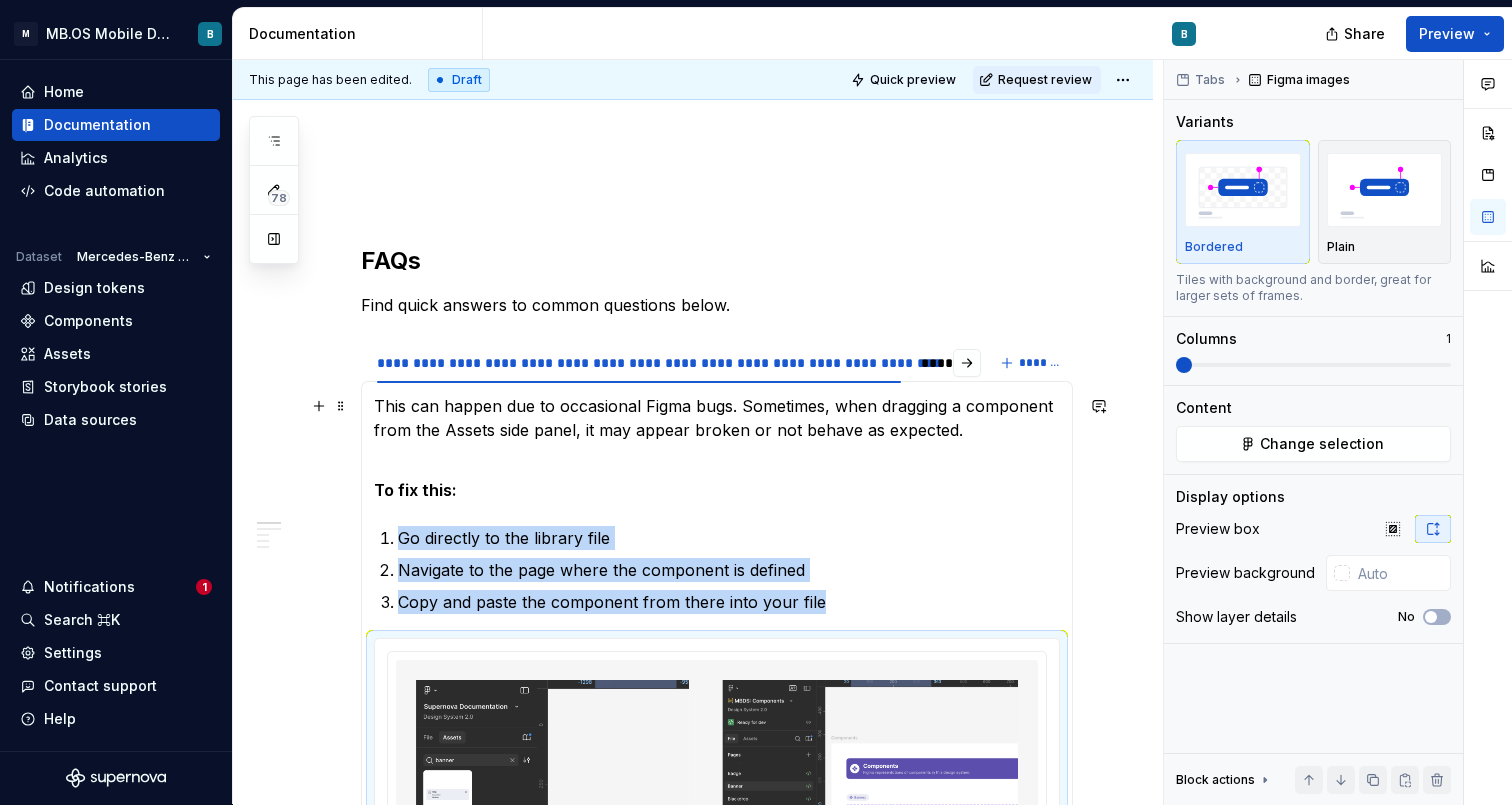 scroll, scrollTop: 82, scrollLeft: 0, axis: vertical 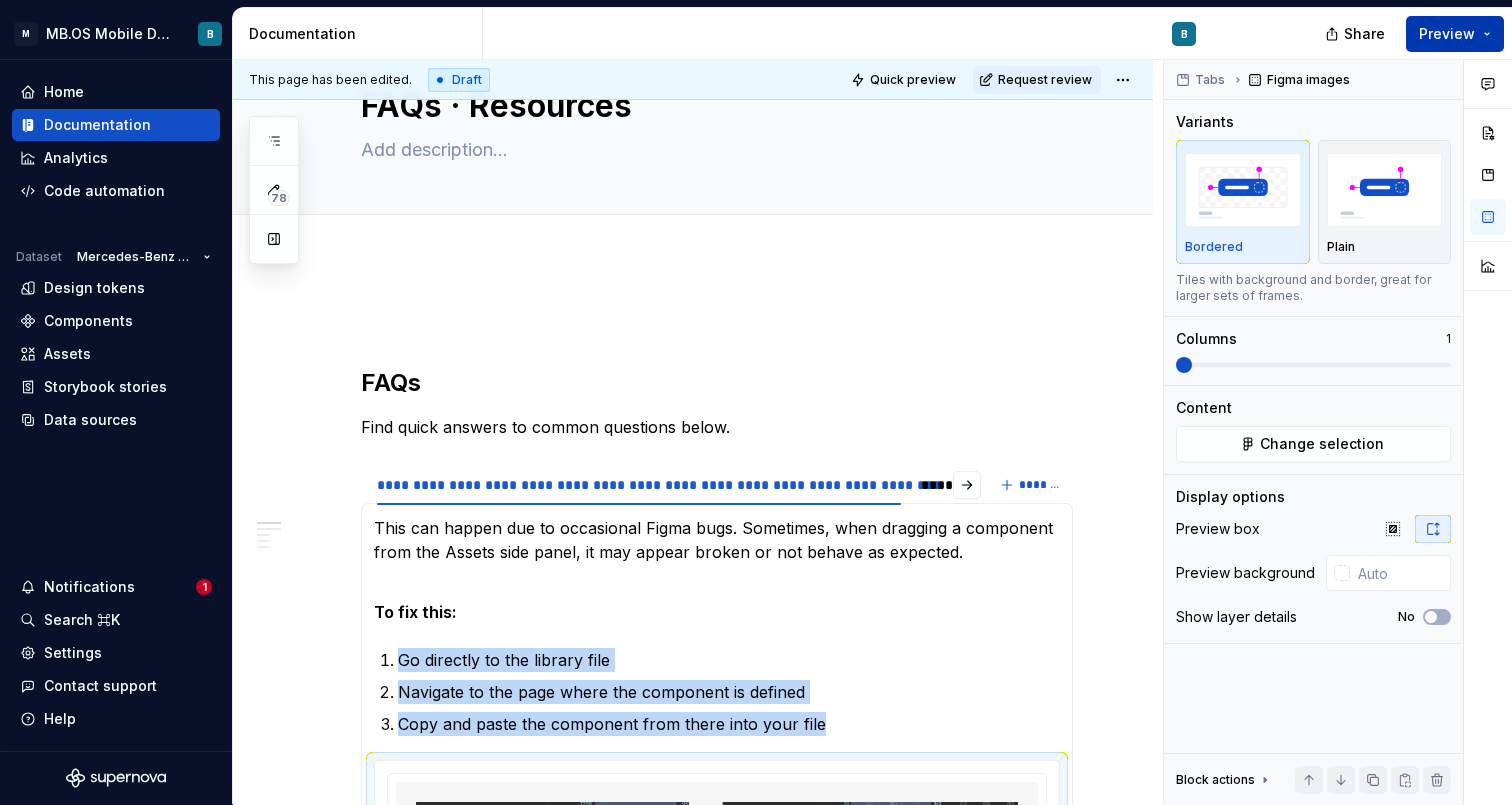 click on "Preview" at bounding box center [1447, 34] 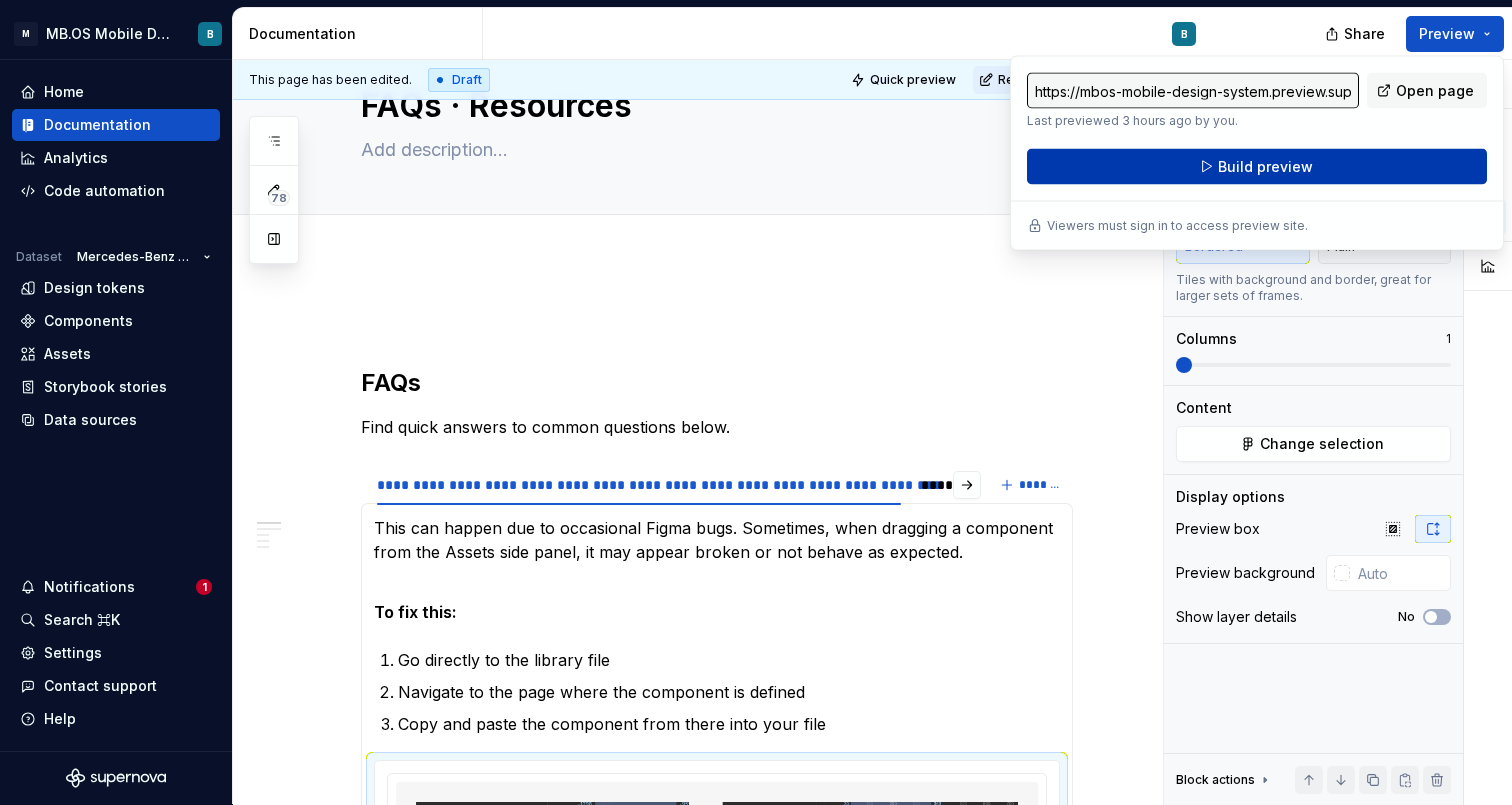 click on "Build preview" at bounding box center [1265, 167] 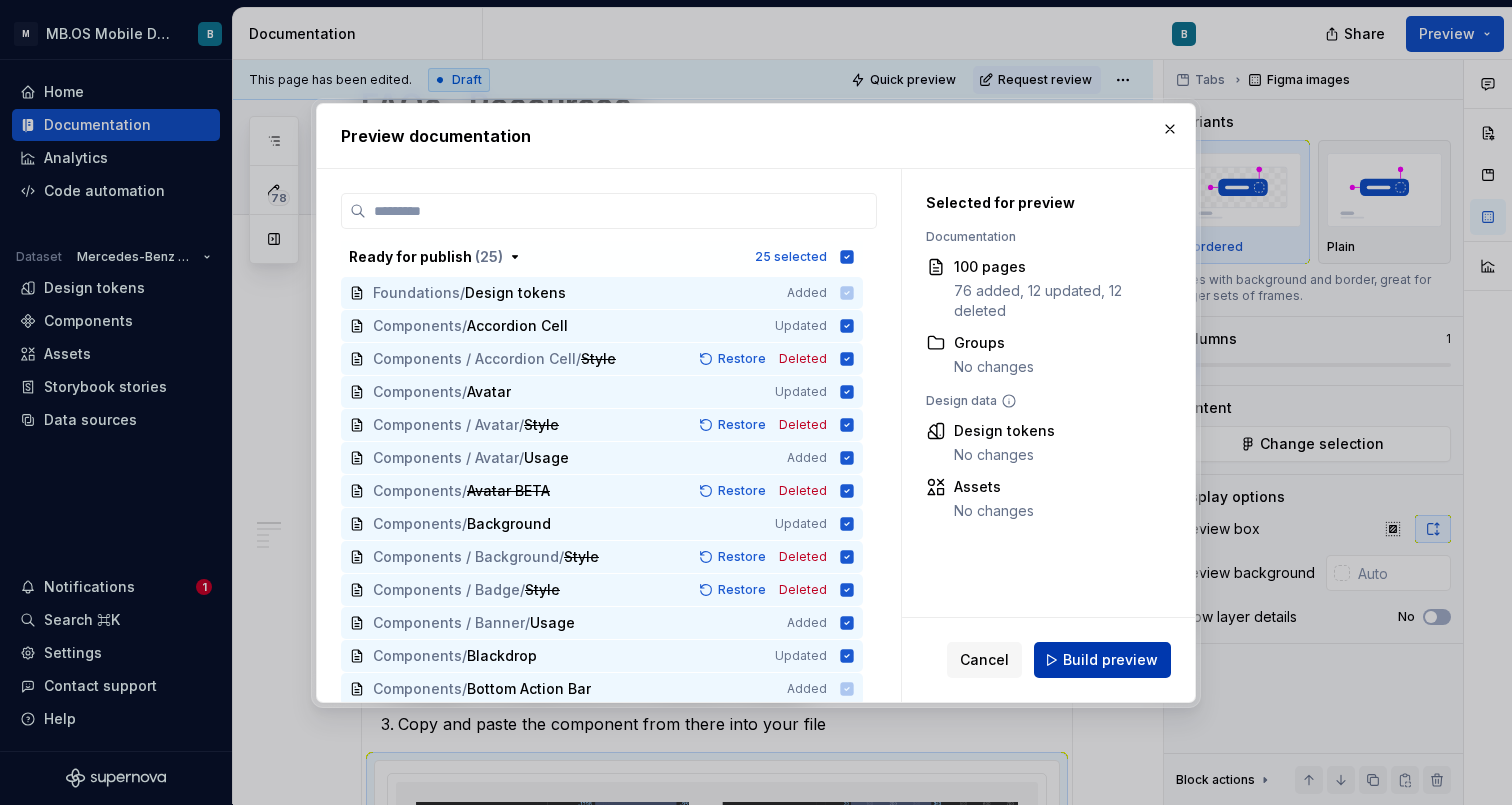 click on "Build preview" at bounding box center [1102, 660] 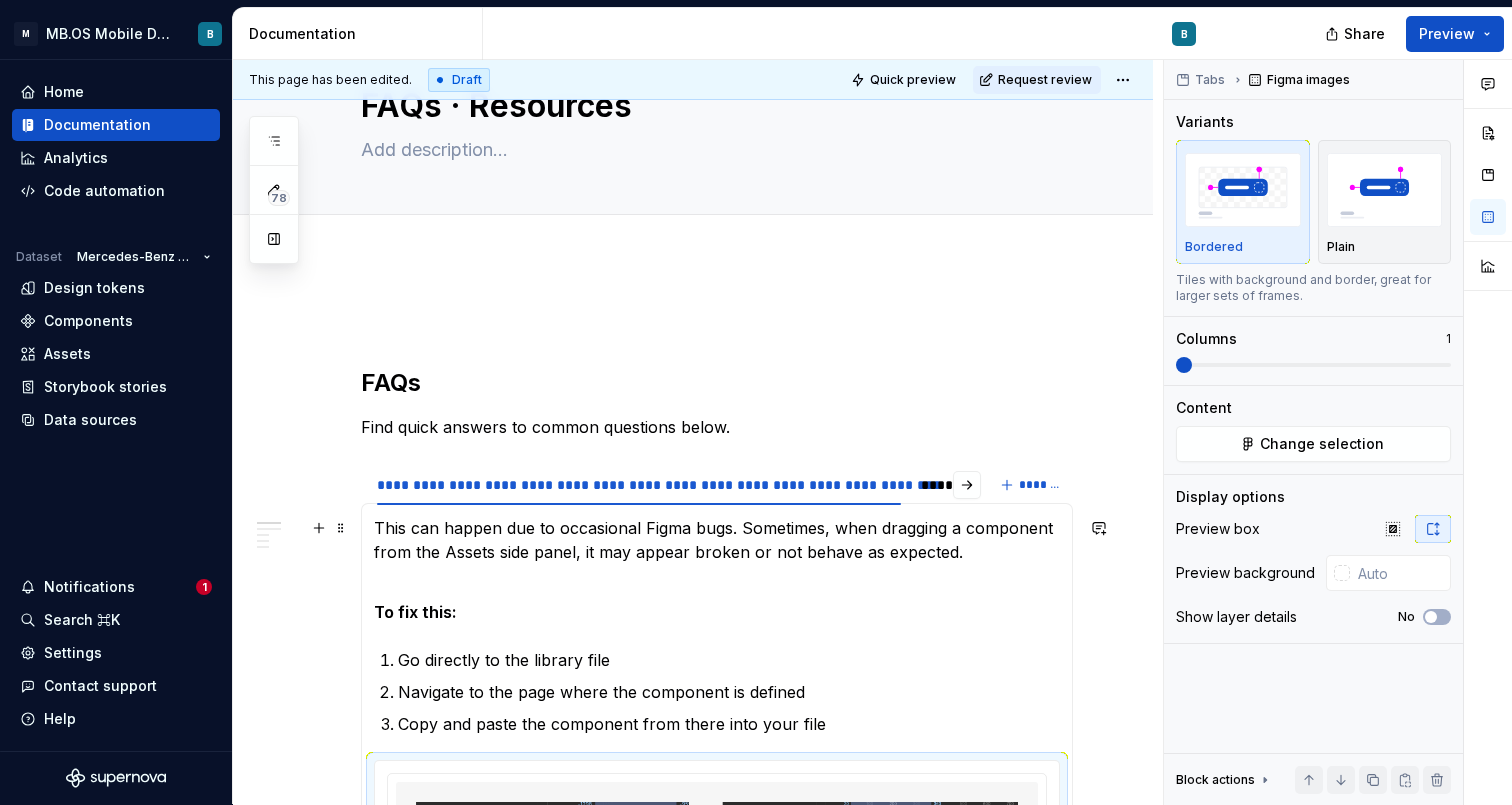 type on "*" 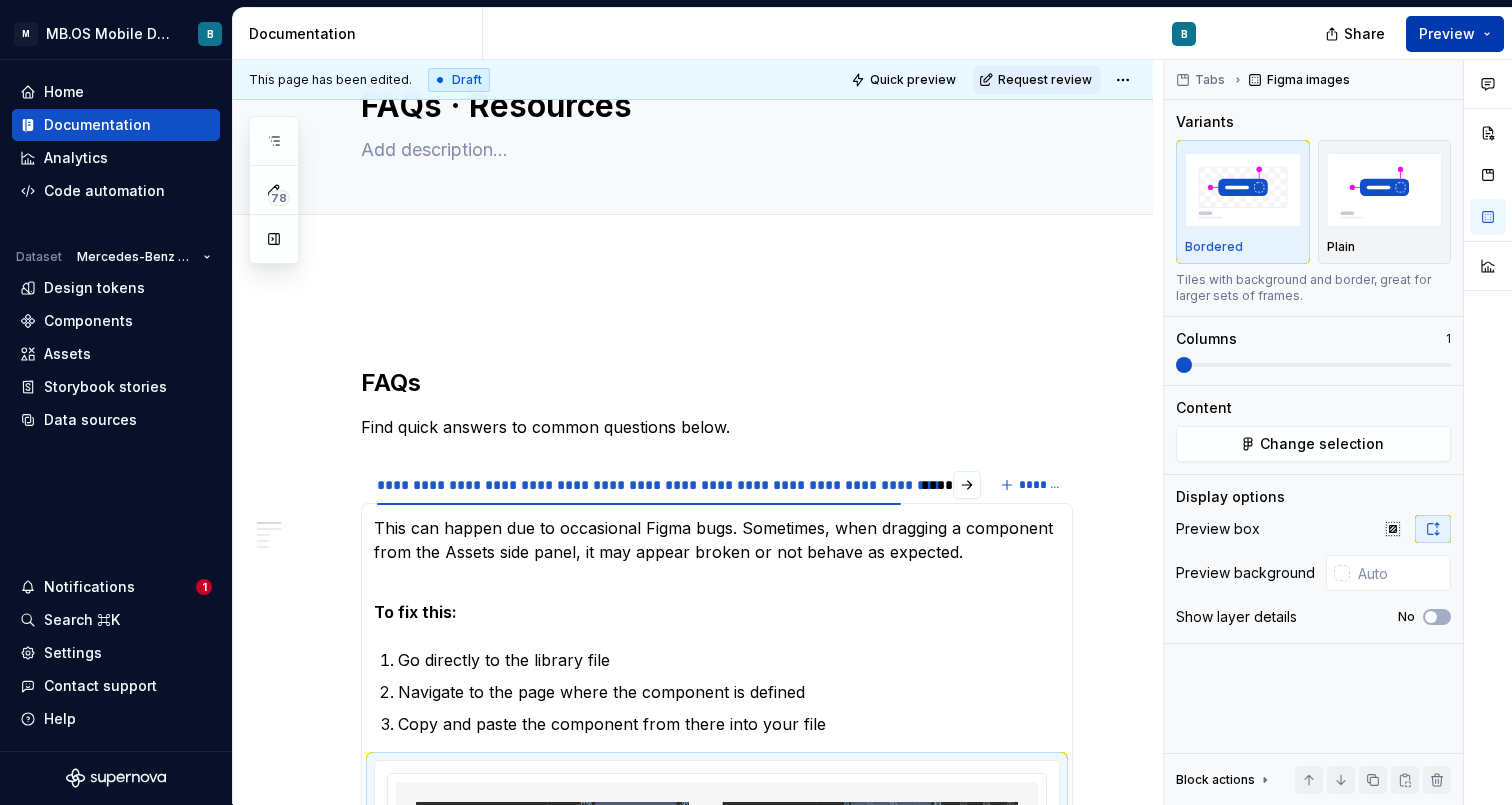 click on "Preview" at bounding box center [1447, 34] 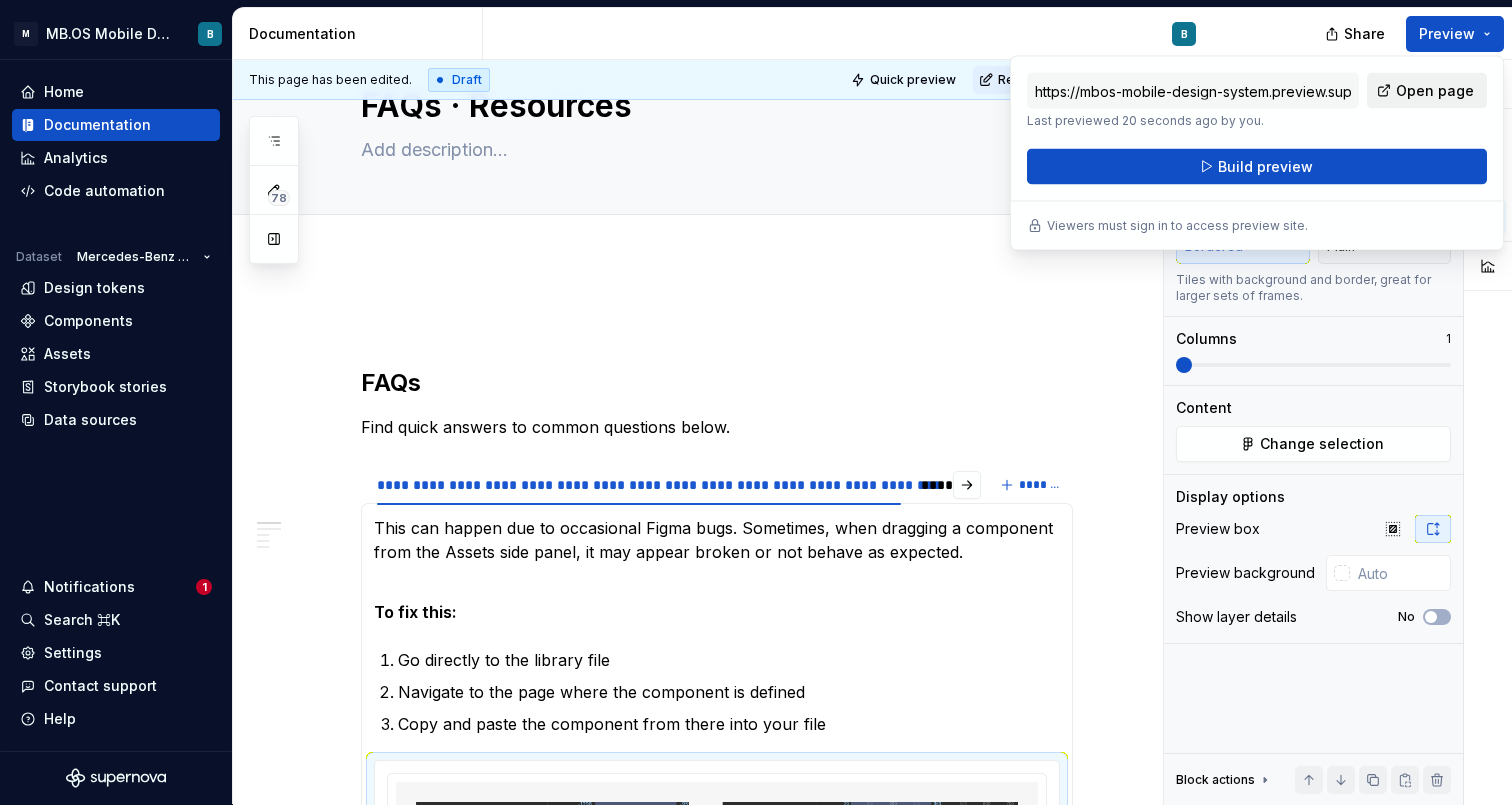 click on "Open page" at bounding box center (1435, 91) 